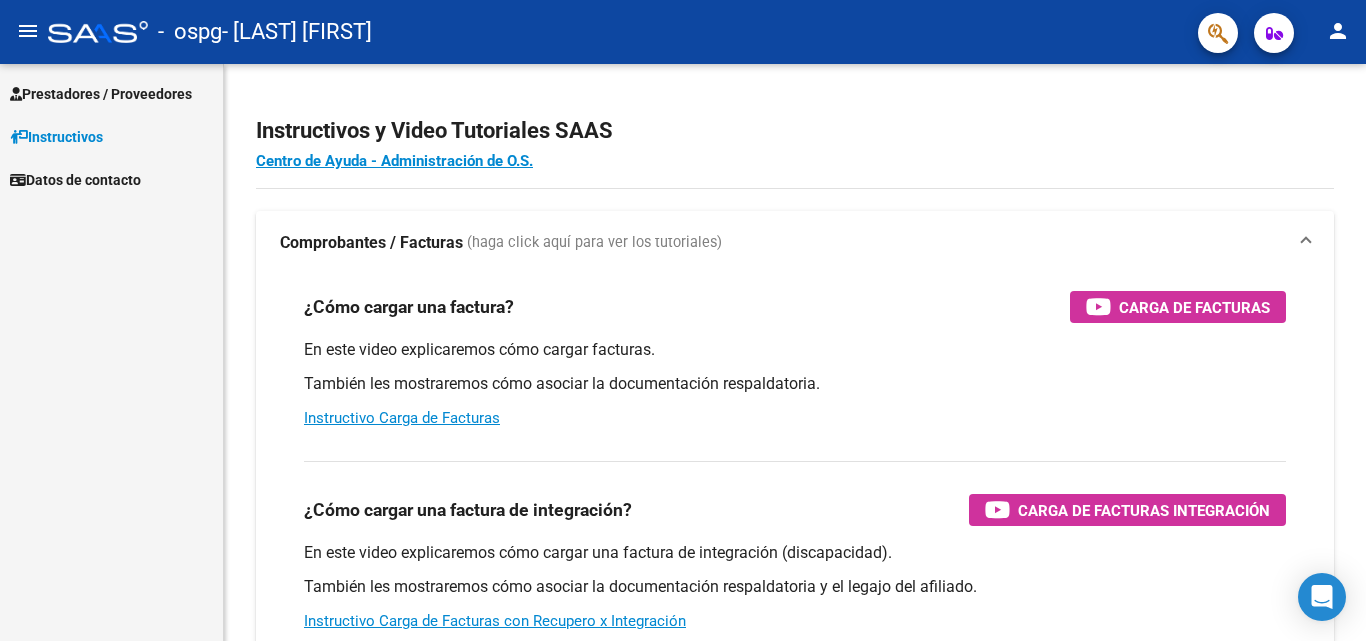 scroll, scrollTop: 0, scrollLeft: 0, axis: both 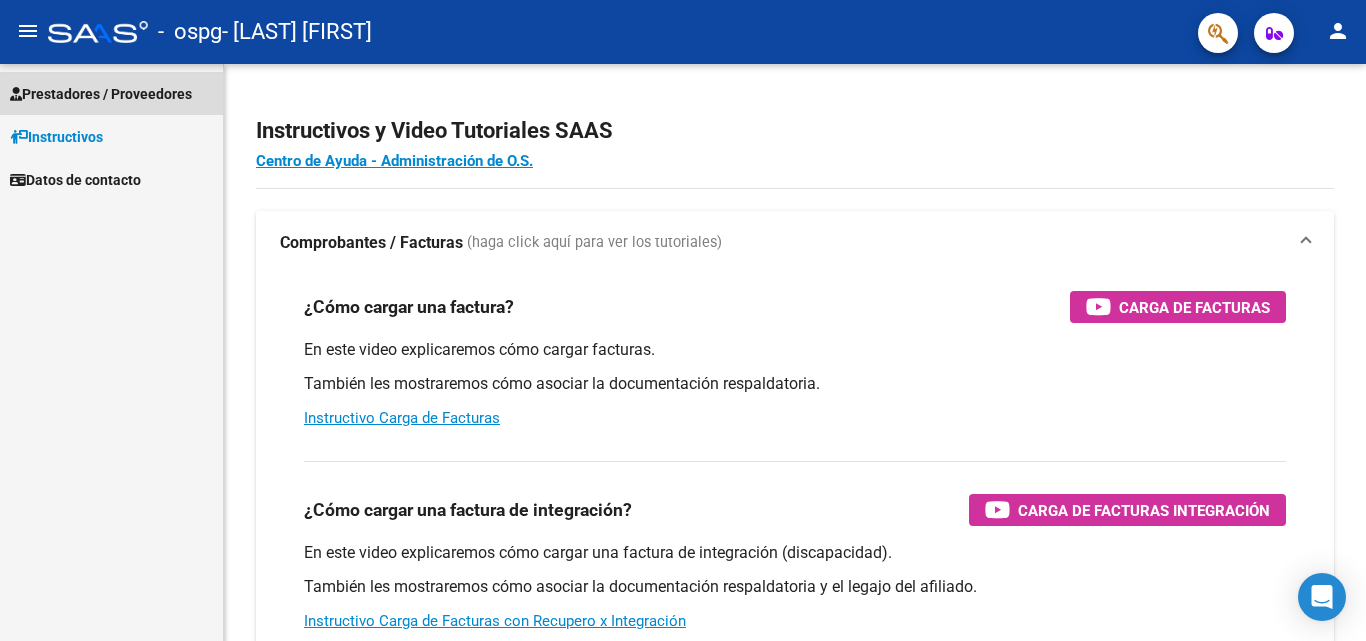 click on "Prestadores / Proveedores" at bounding box center [101, 94] 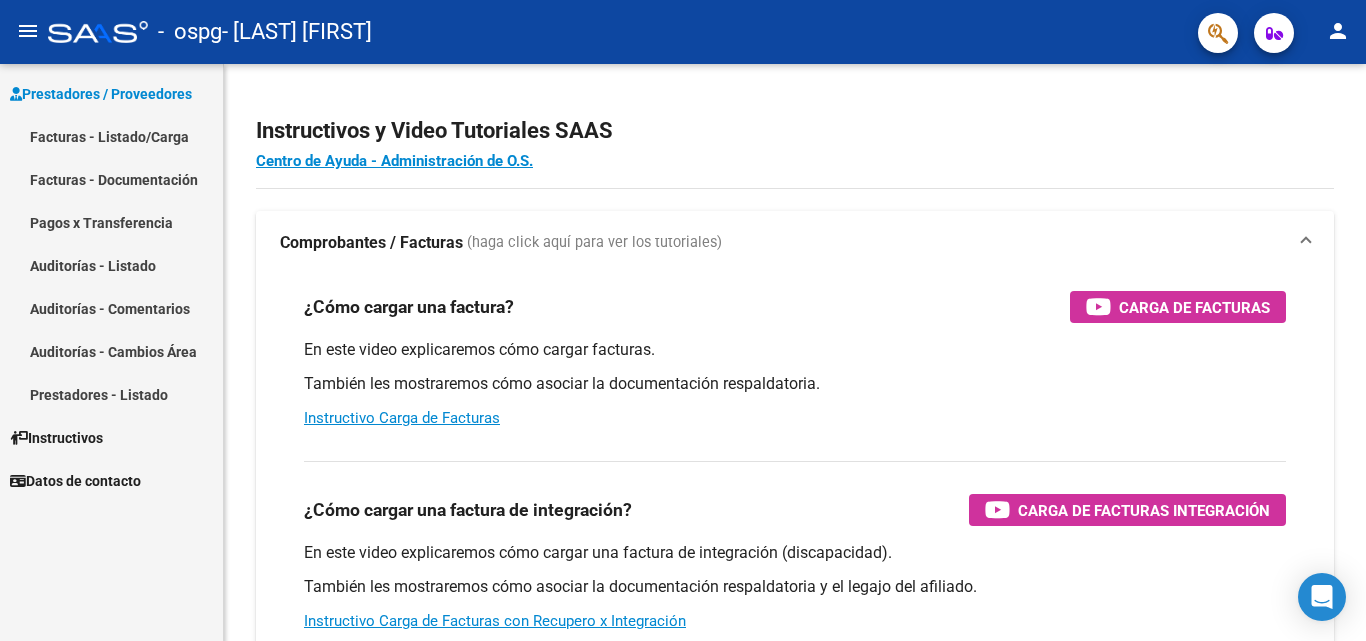 click on "Facturas - Listado/Carga" at bounding box center (111, 136) 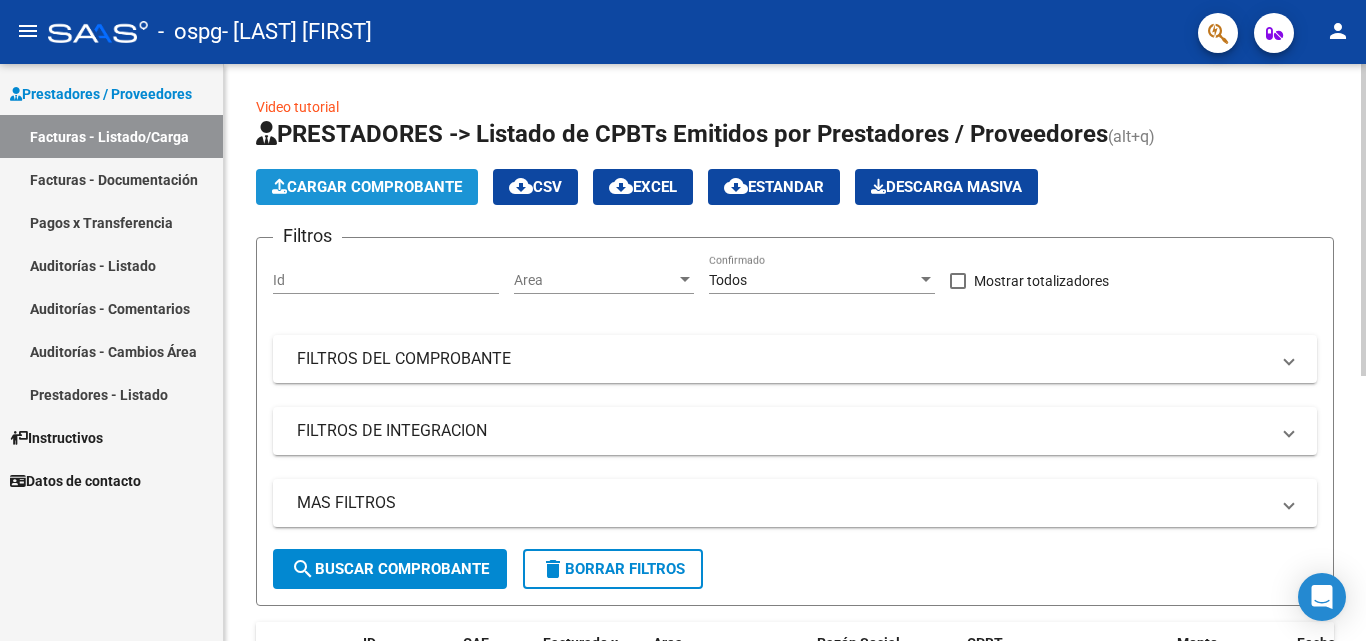 click on "Cargar Comprobante" 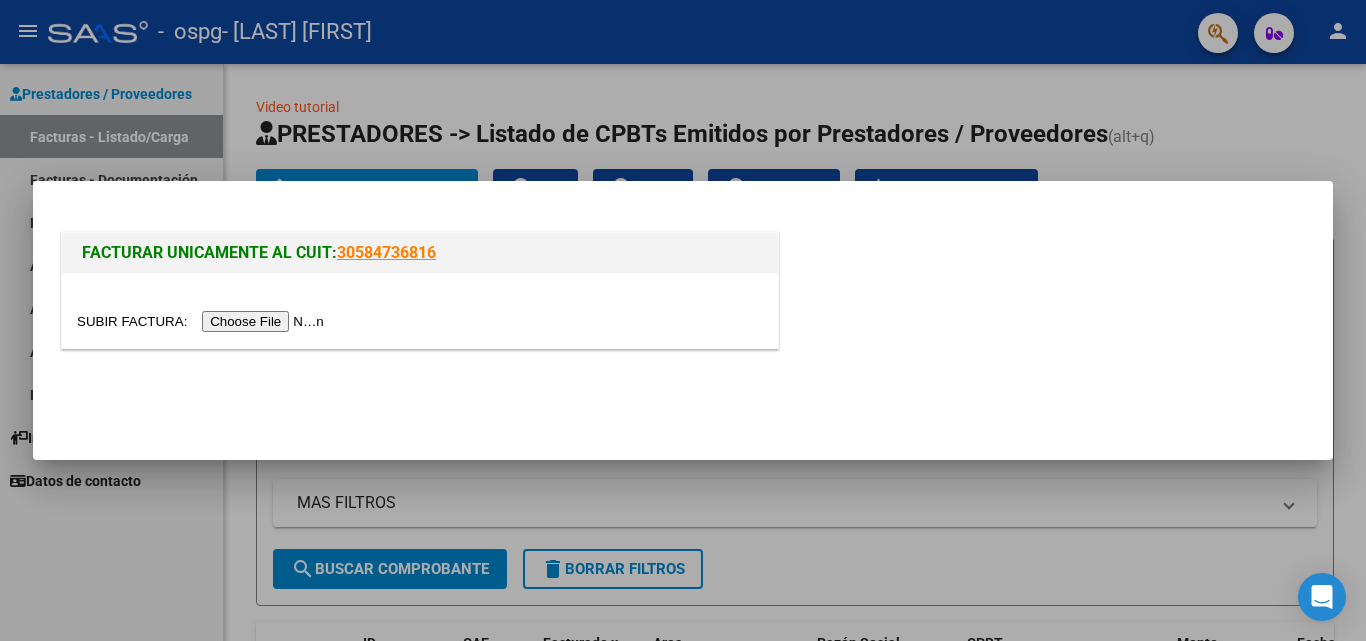 click at bounding box center (203, 321) 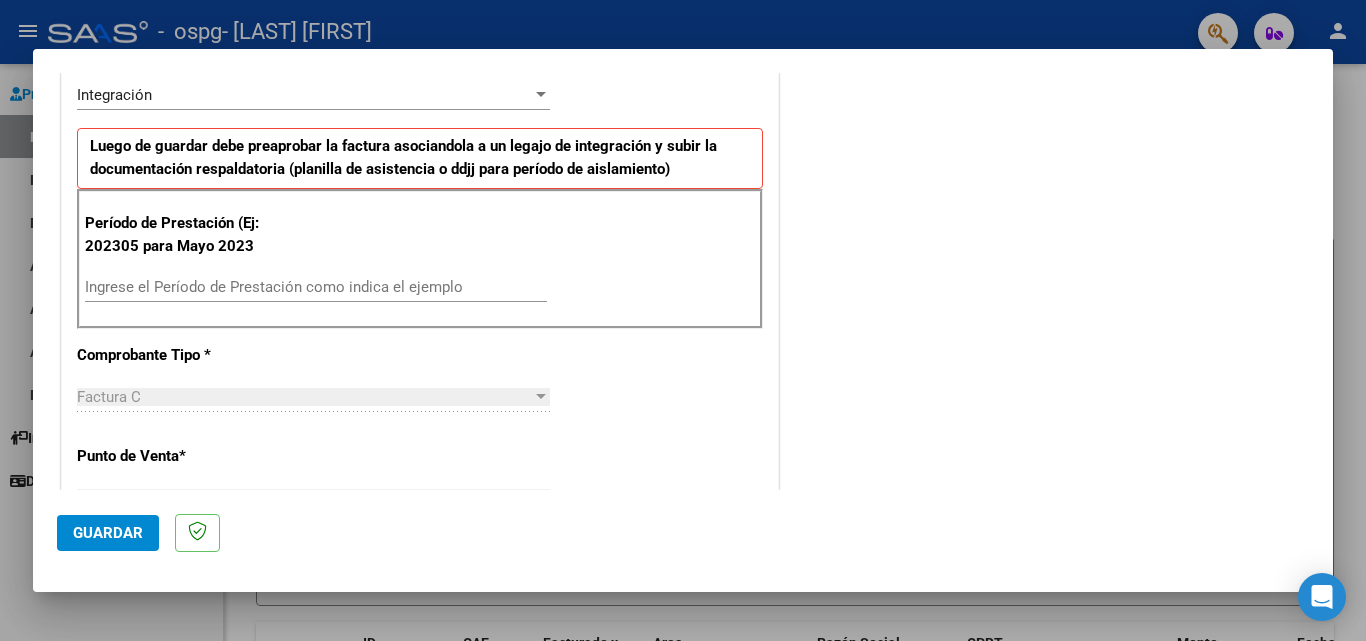 scroll, scrollTop: 479, scrollLeft: 0, axis: vertical 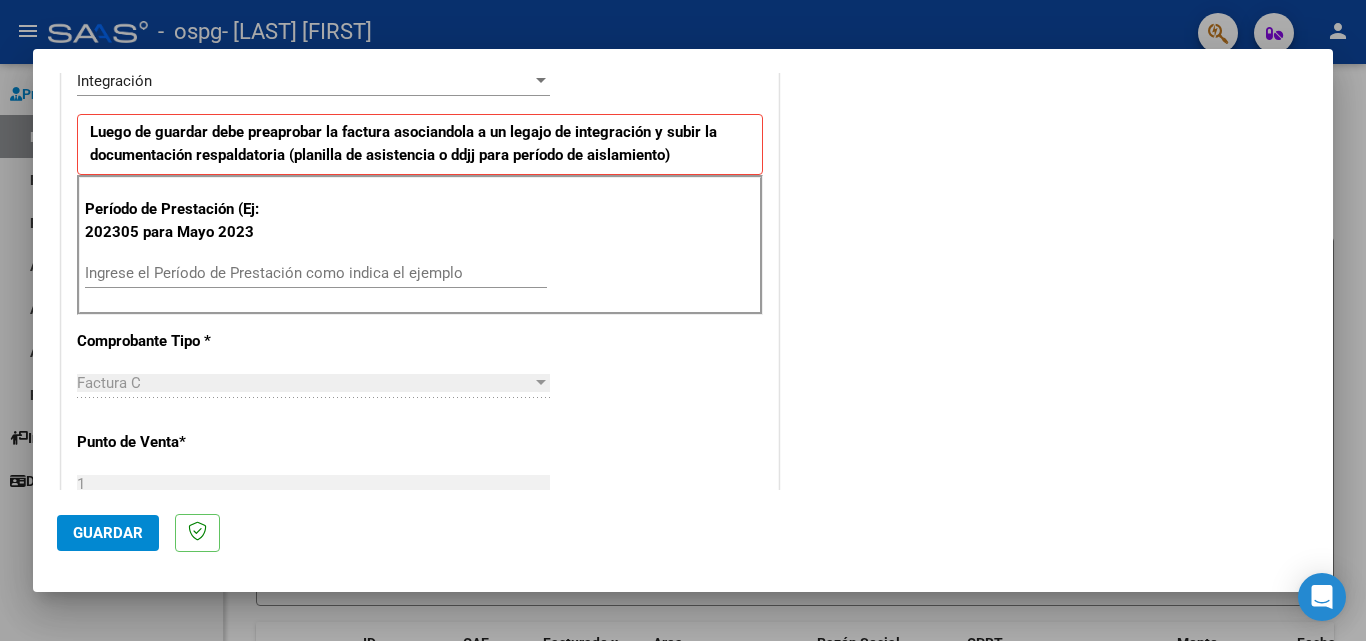 click on "Ingrese el Período de Prestación como indica el ejemplo" at bounding box center [316, 273] 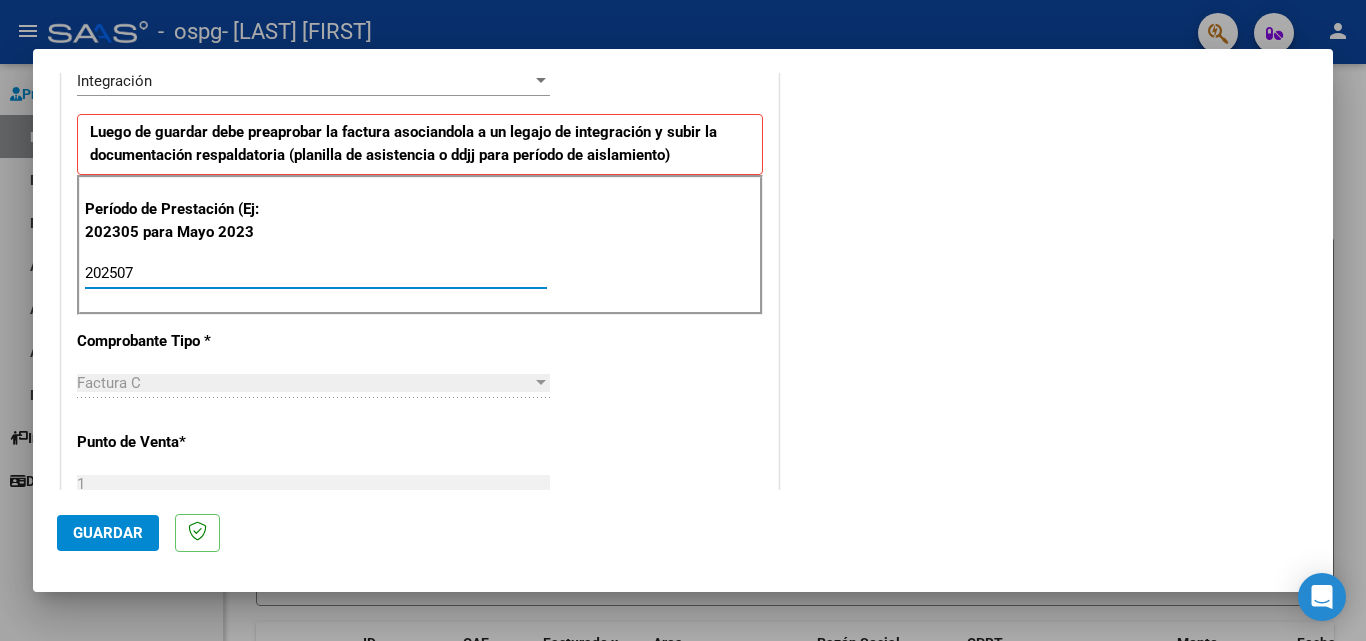 type on "202507" 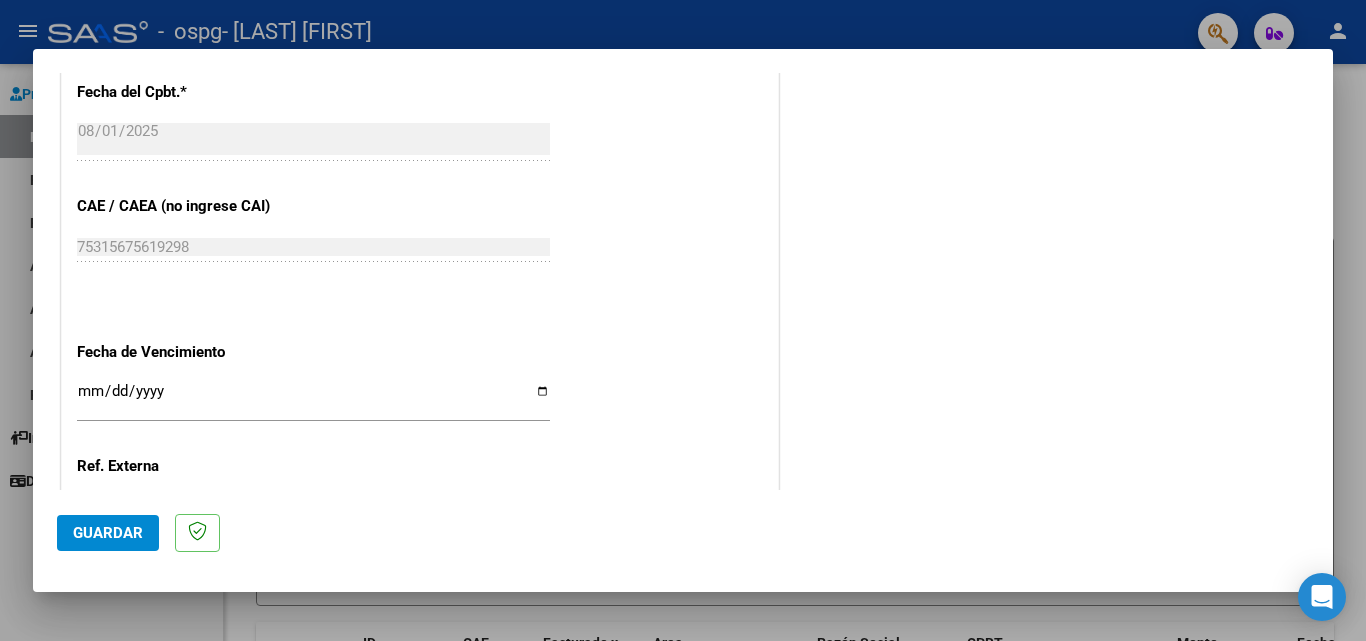 scroll, scrollTop: 1142, scrollLeft: 0, axis: vertical 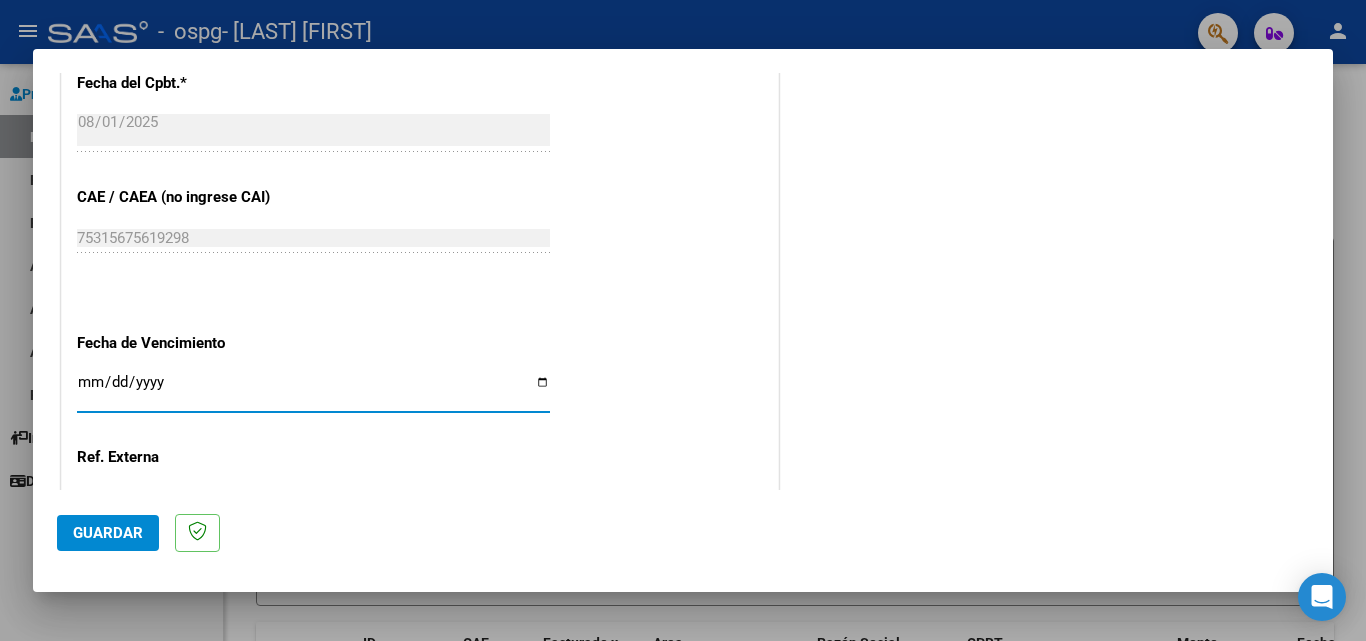 click on "Ingresar la fecha" at bounding box center (313, 390) 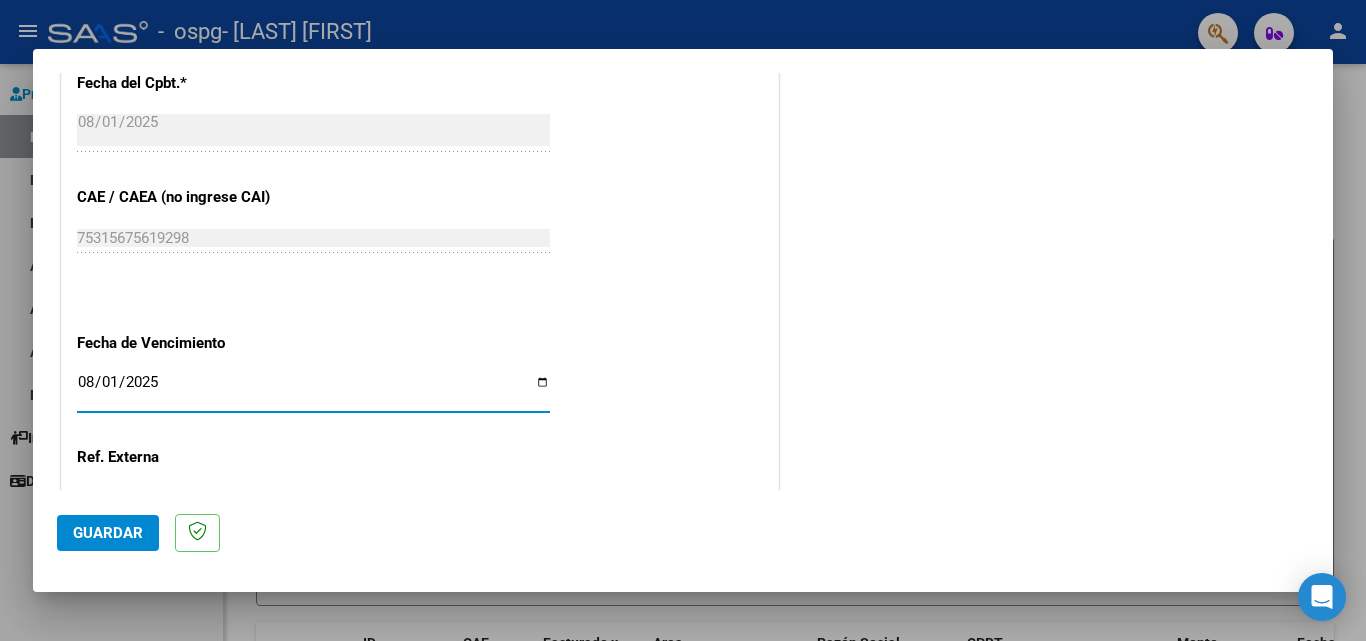 type on "2025-08-01" 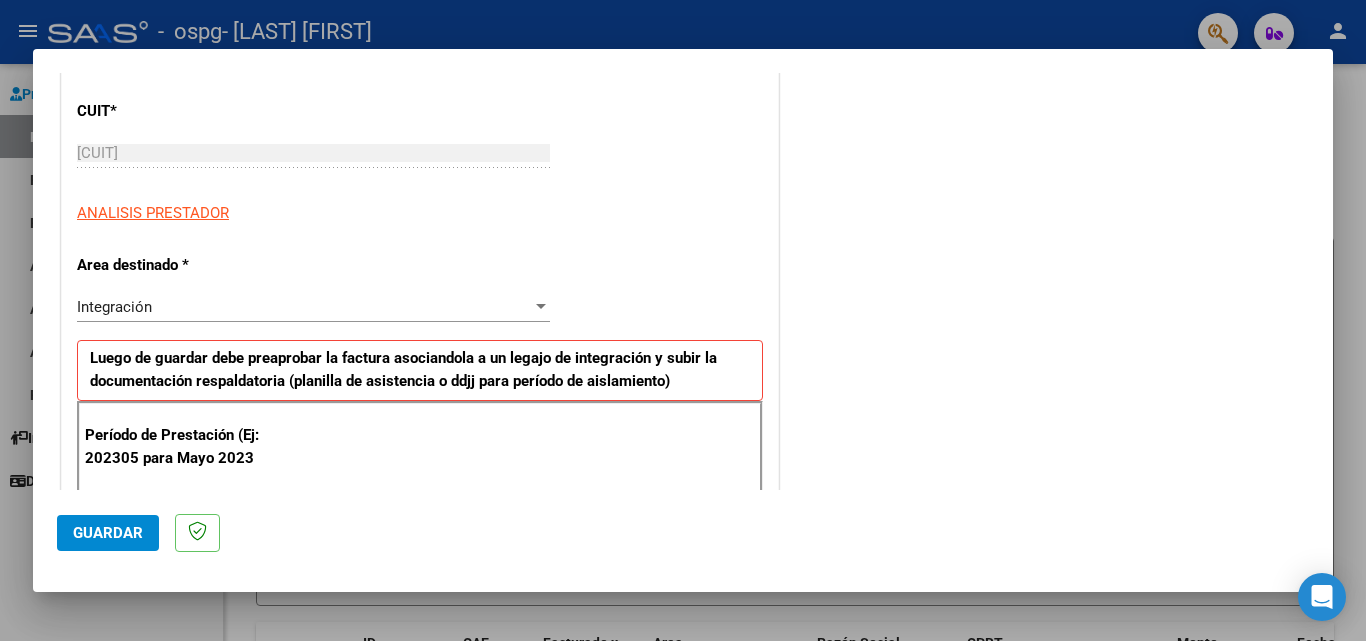 scroll, scrollTop: 257, scrollLeft: 0, axis: vertical 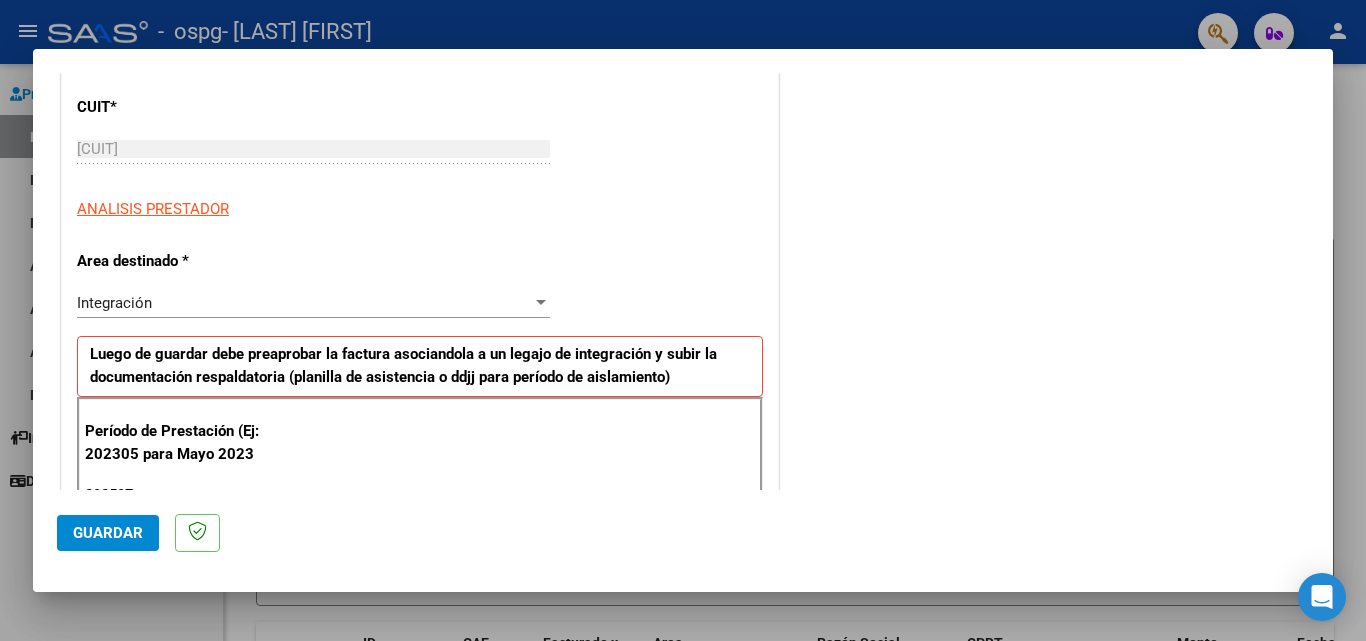 click at bounding box center (541, 302) 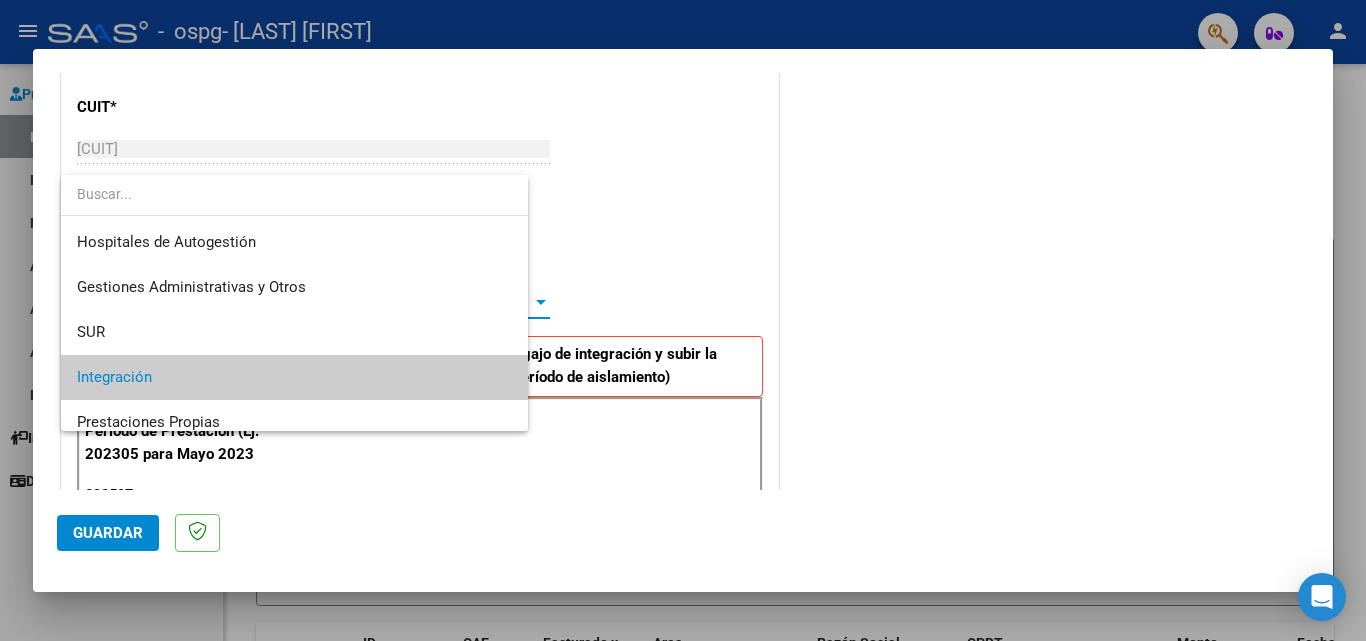 scroll, scrollTop: 75, scrollLeft: 0, axis: vertical 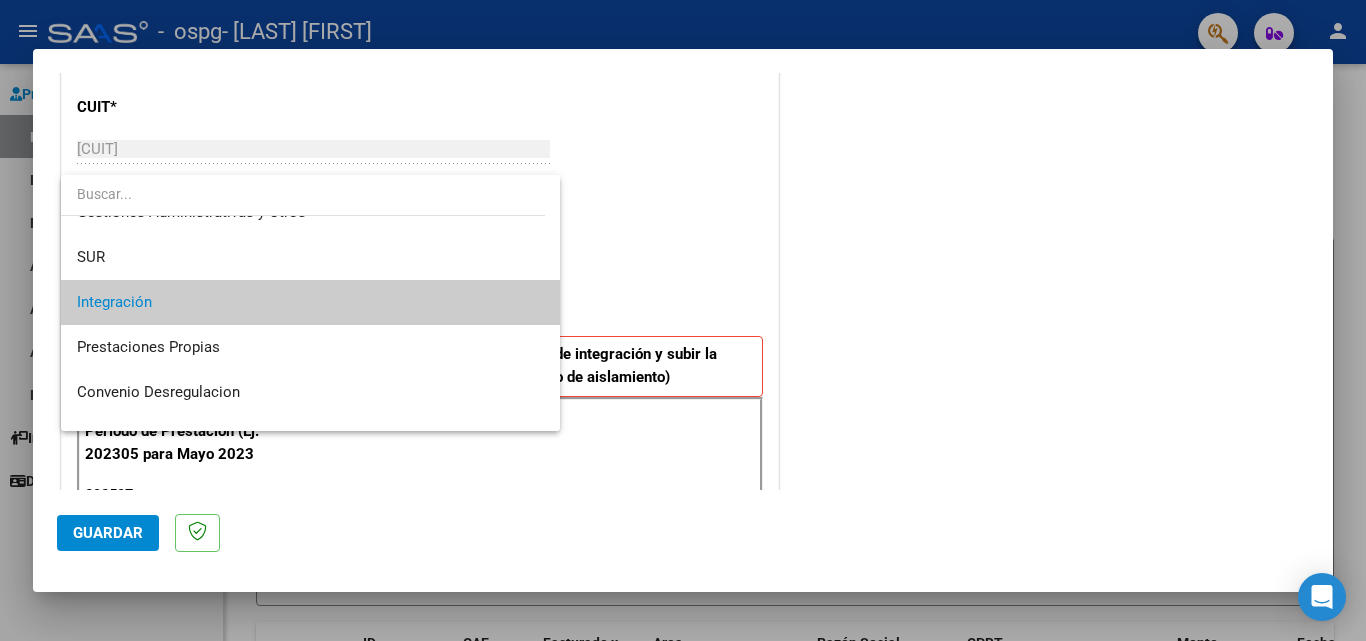 click on "Integración" at bounding box center [310, 302] 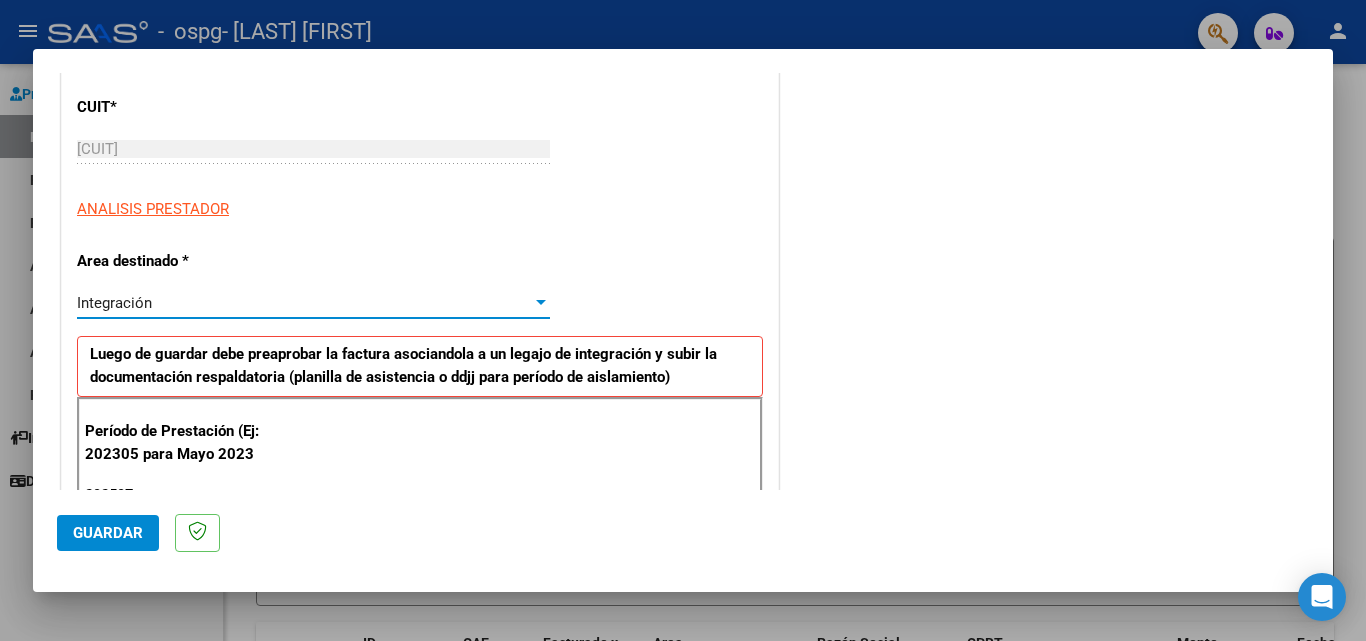 click on "Guardar" 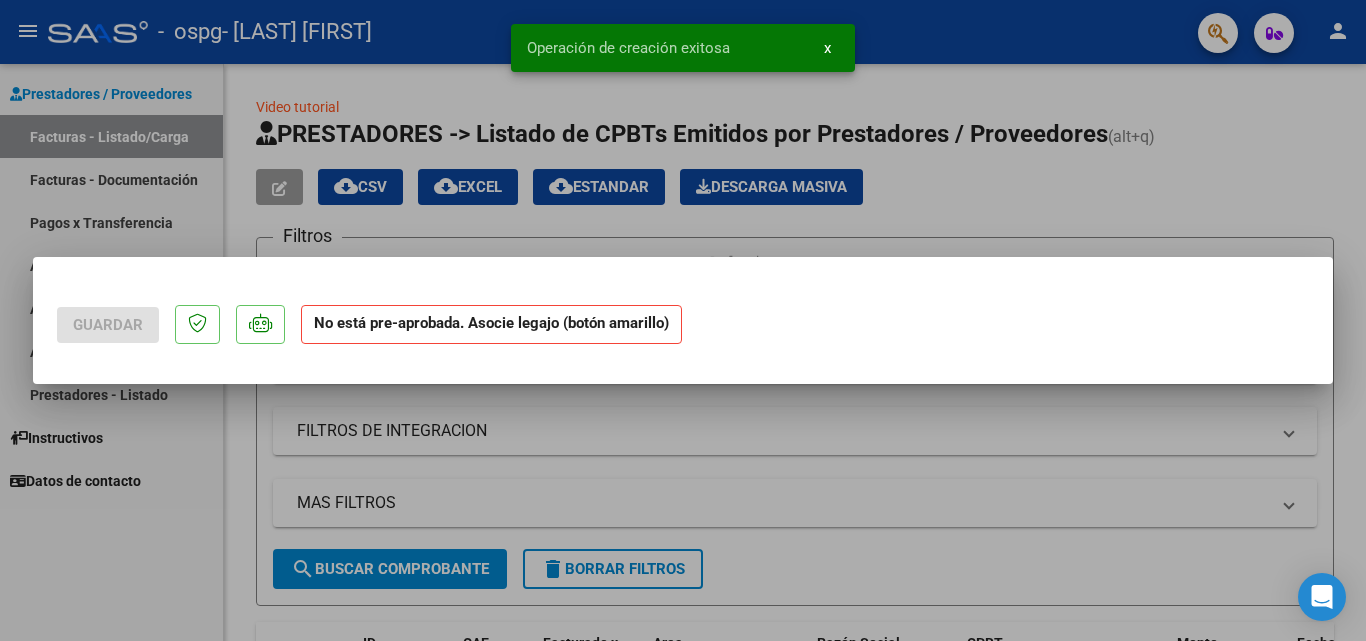 scroll, scrollTop: 0, scrollLeft: 0, axis: both 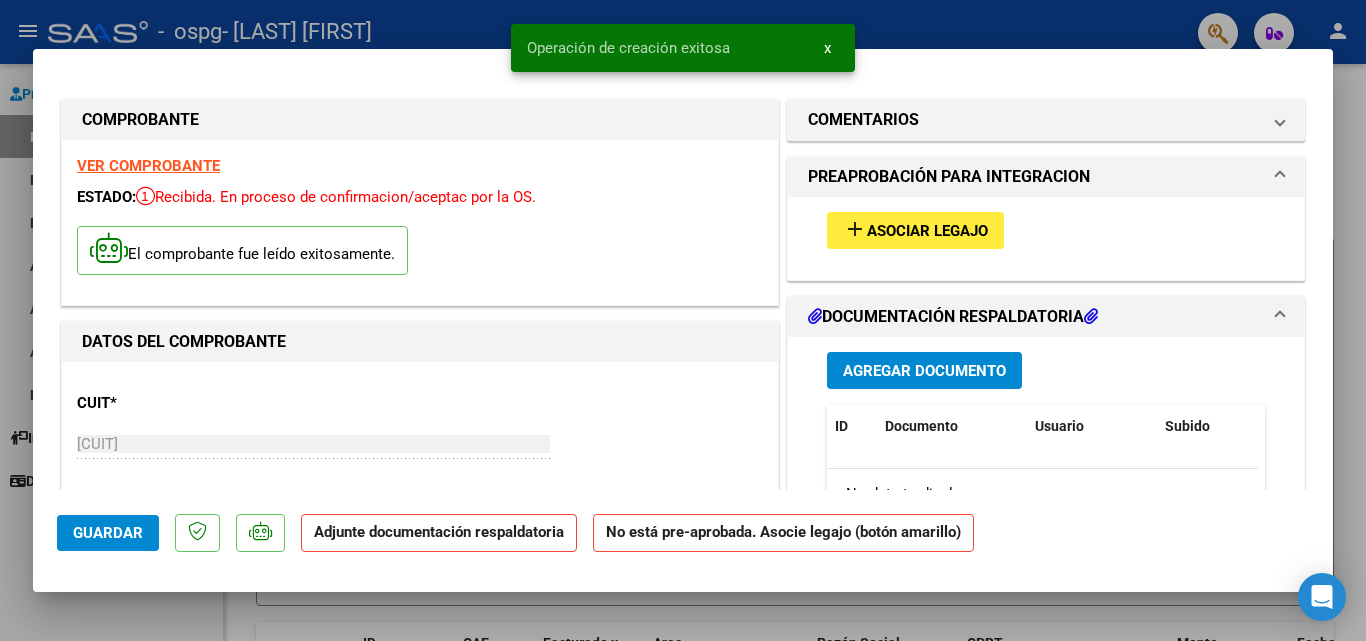 click on "Asociar Legajo" at bounding box center (927, 231) 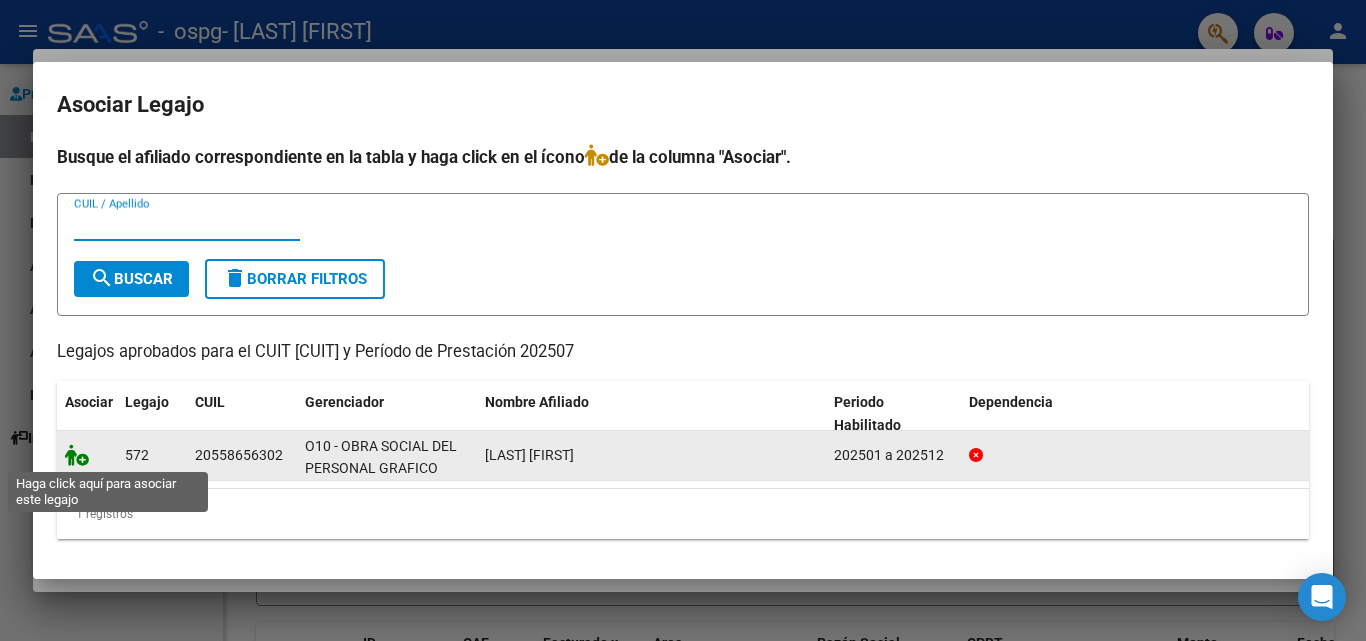 click 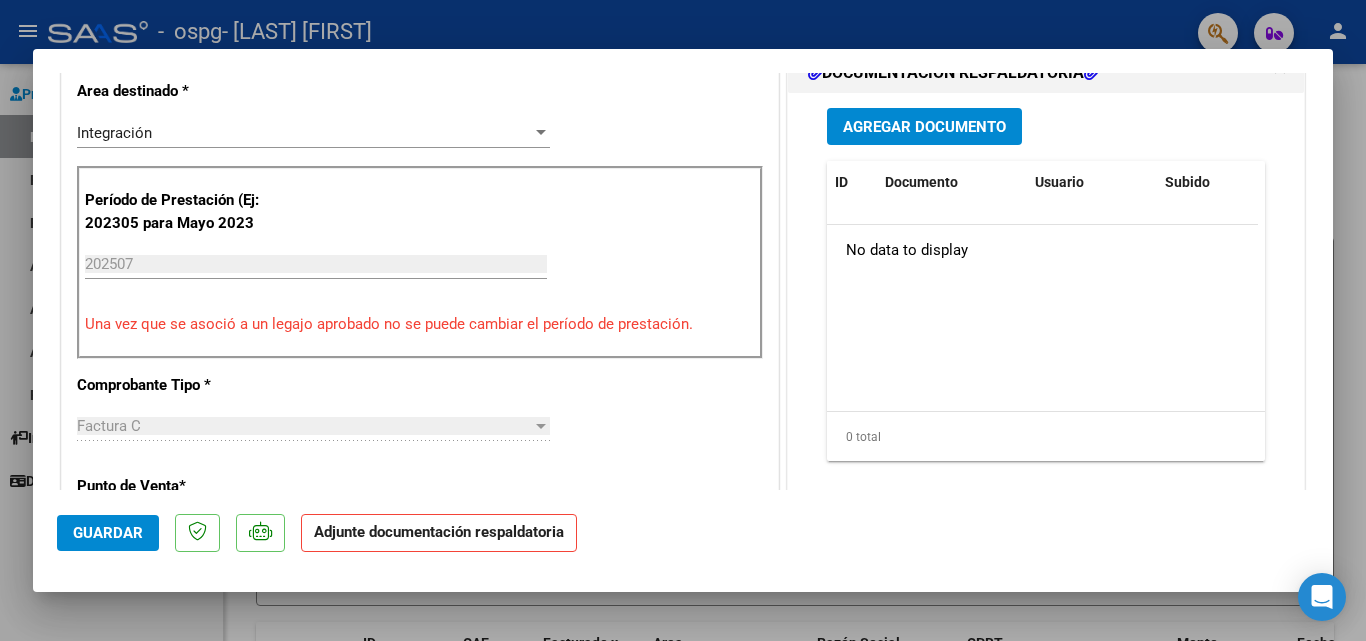 scroll, scrollTop: 517, scrollLeft: 0, axis: vertical 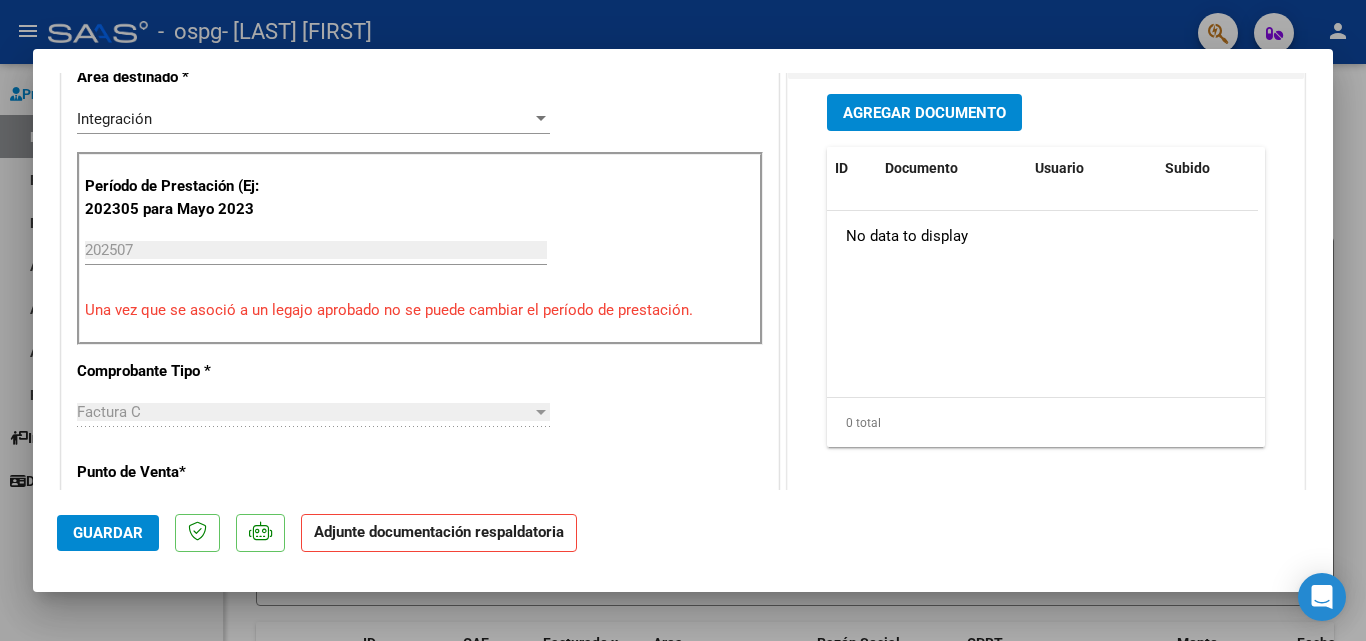 click on "Agregar Documento" at bounding box center [924, 113] 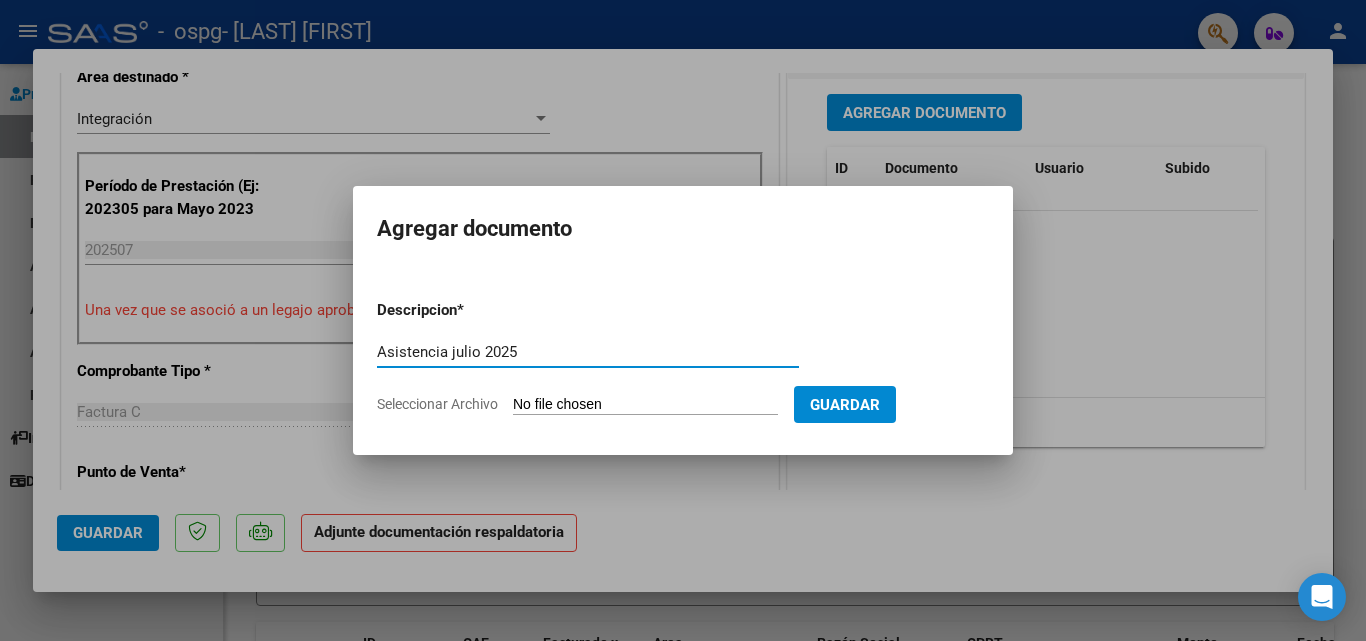 type on "Asistencia julio 2025" 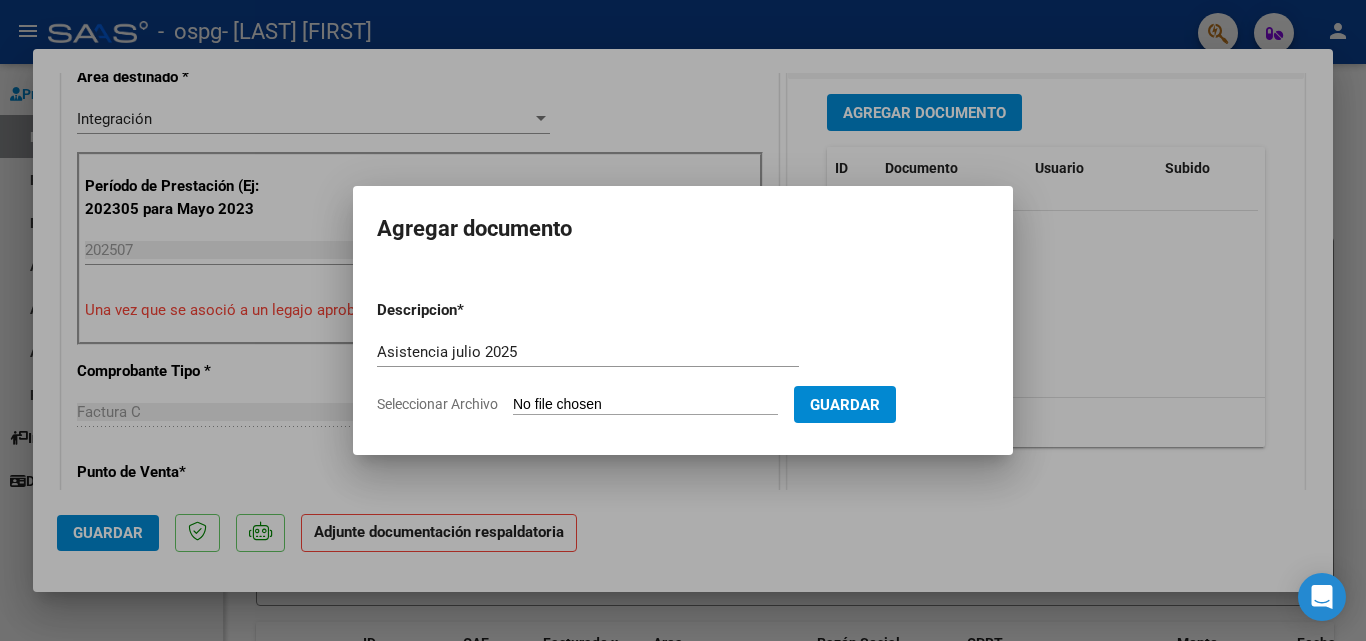 click on "Seleccionar Archivo" at bounding box center [645, 405] 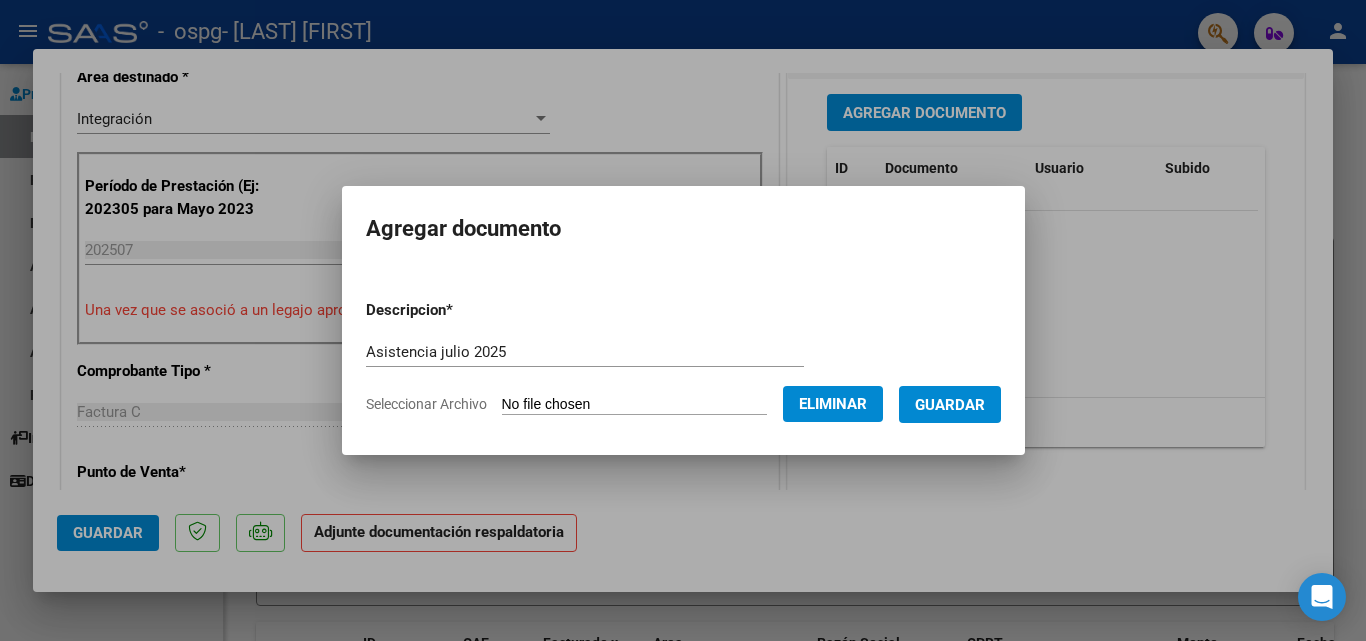 click on "Guardar" at bounding box center (950, 405) 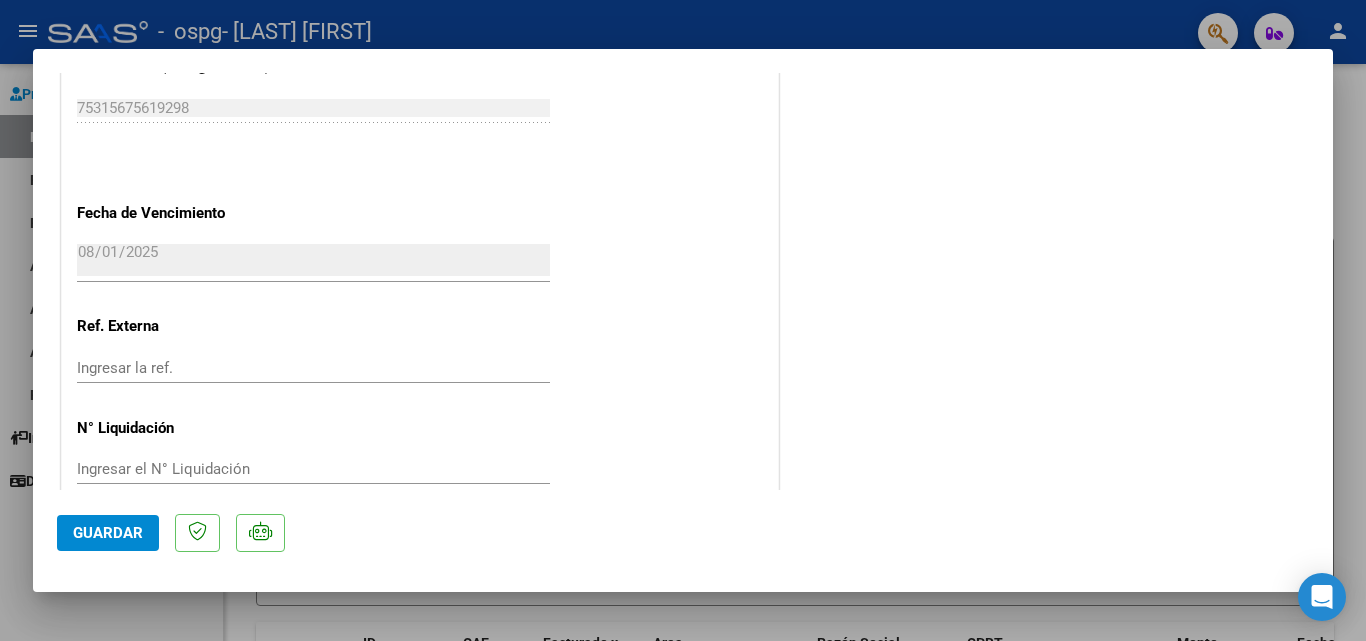 scroll, scrollTop: 1373, scrollLeft: 0, axis: vertical 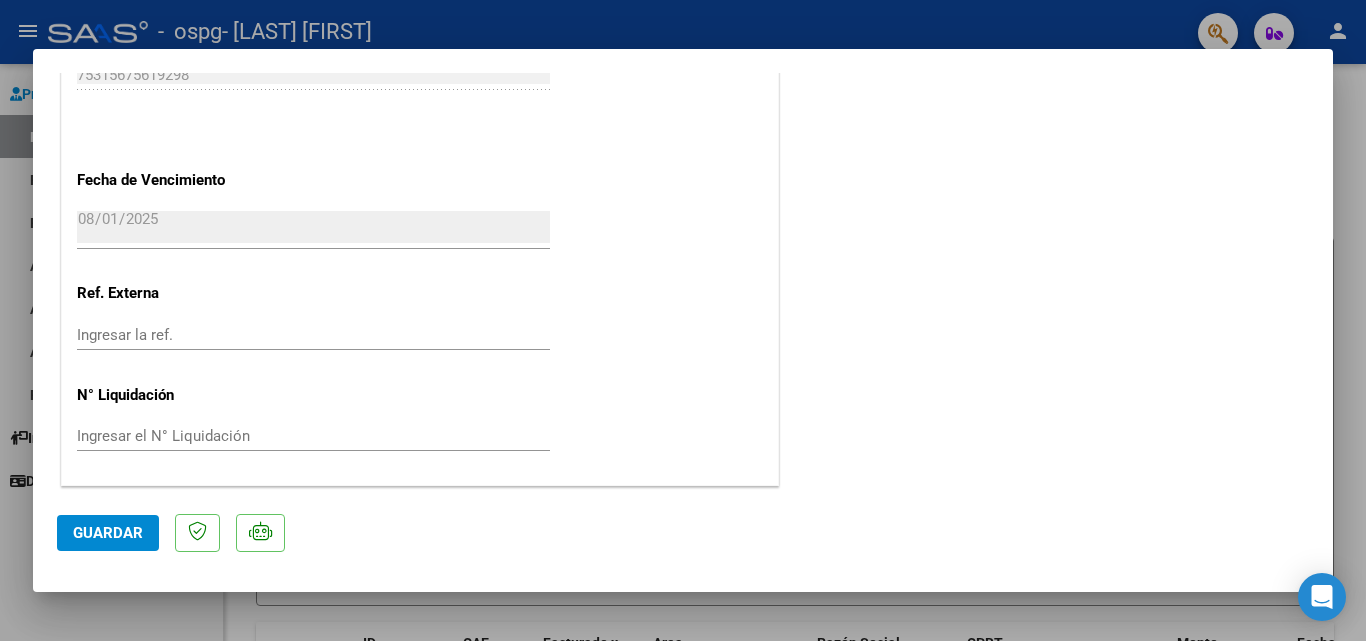 click on "Guardar" 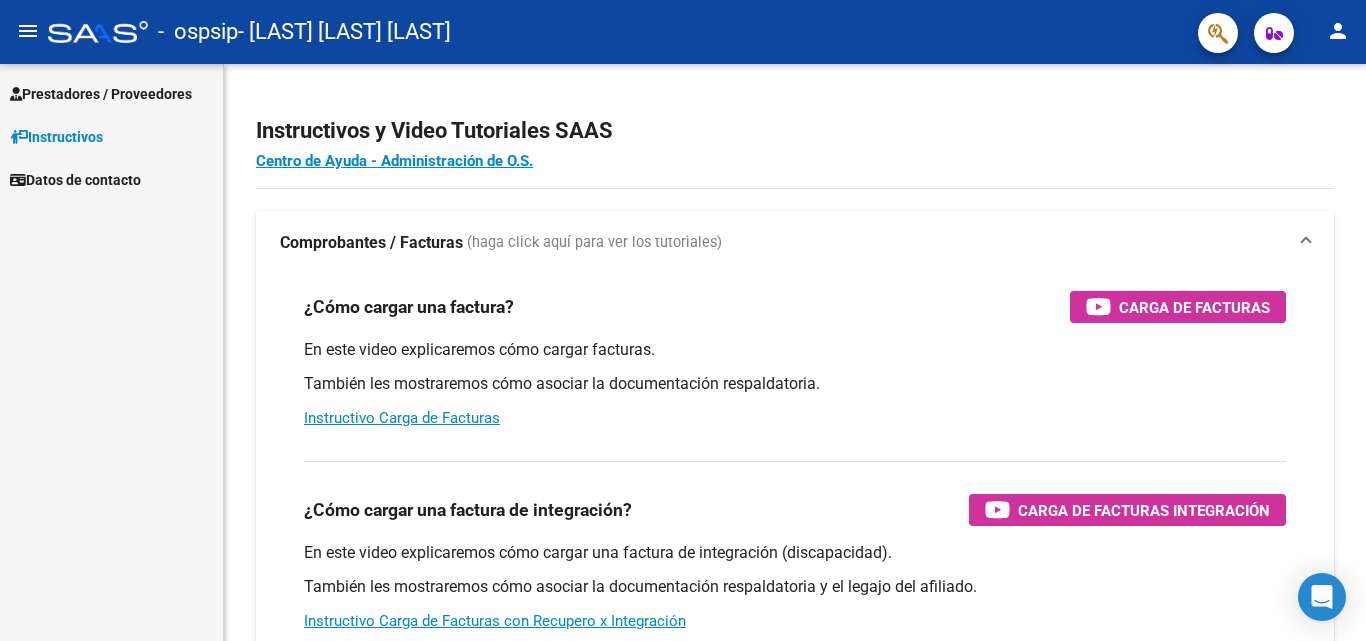 scroll, scrollTop: 0, scrollLeft: 0, axis: both 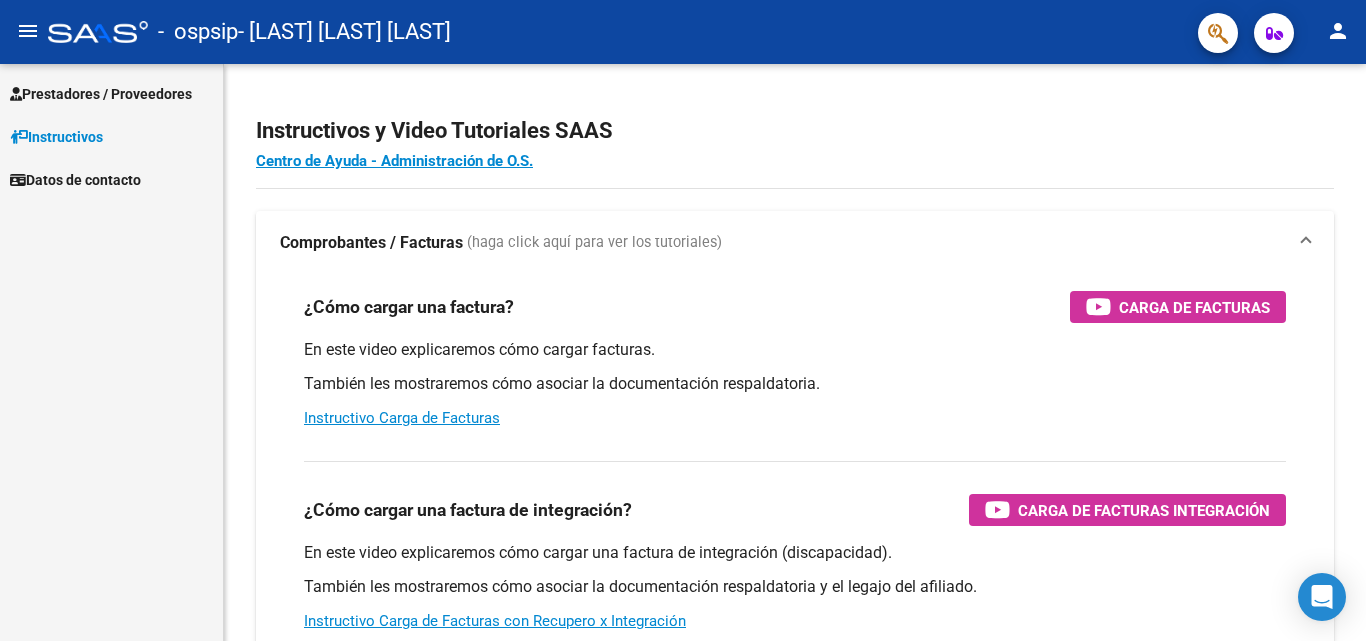 click on "Prestadores / Proveedores" at bounding box center (101, 94) 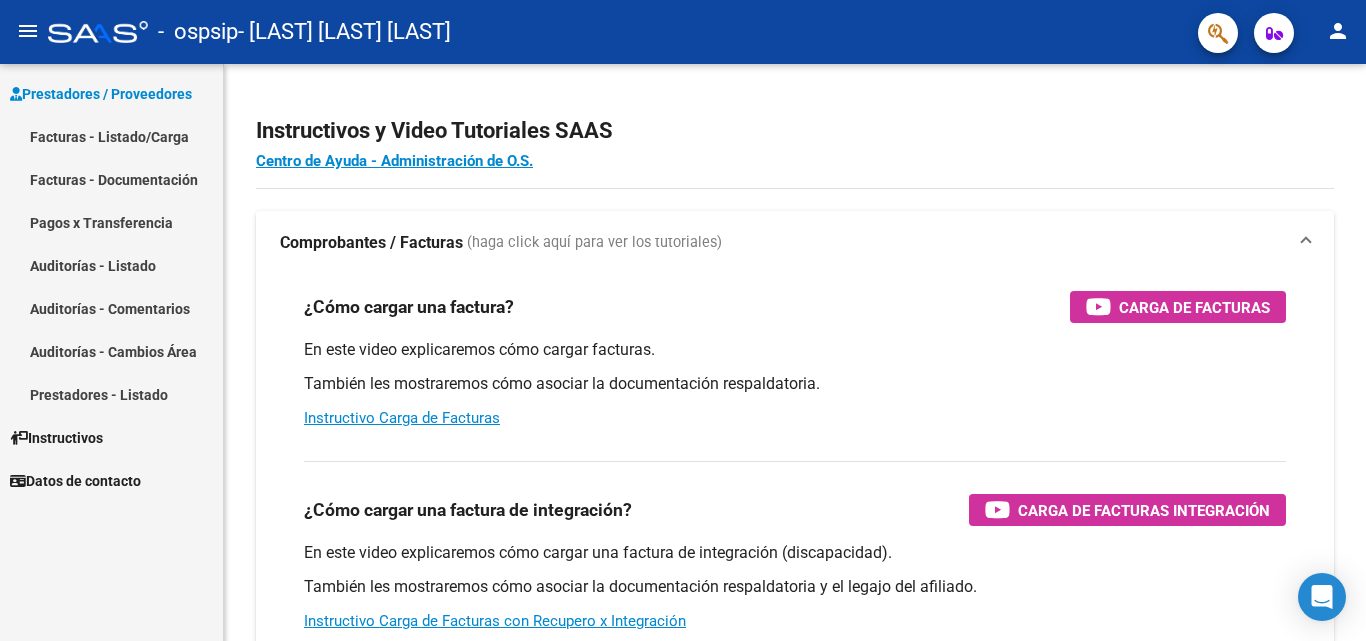 click on "Facturas - Listado/Carga" at bounding box center (111, 136) 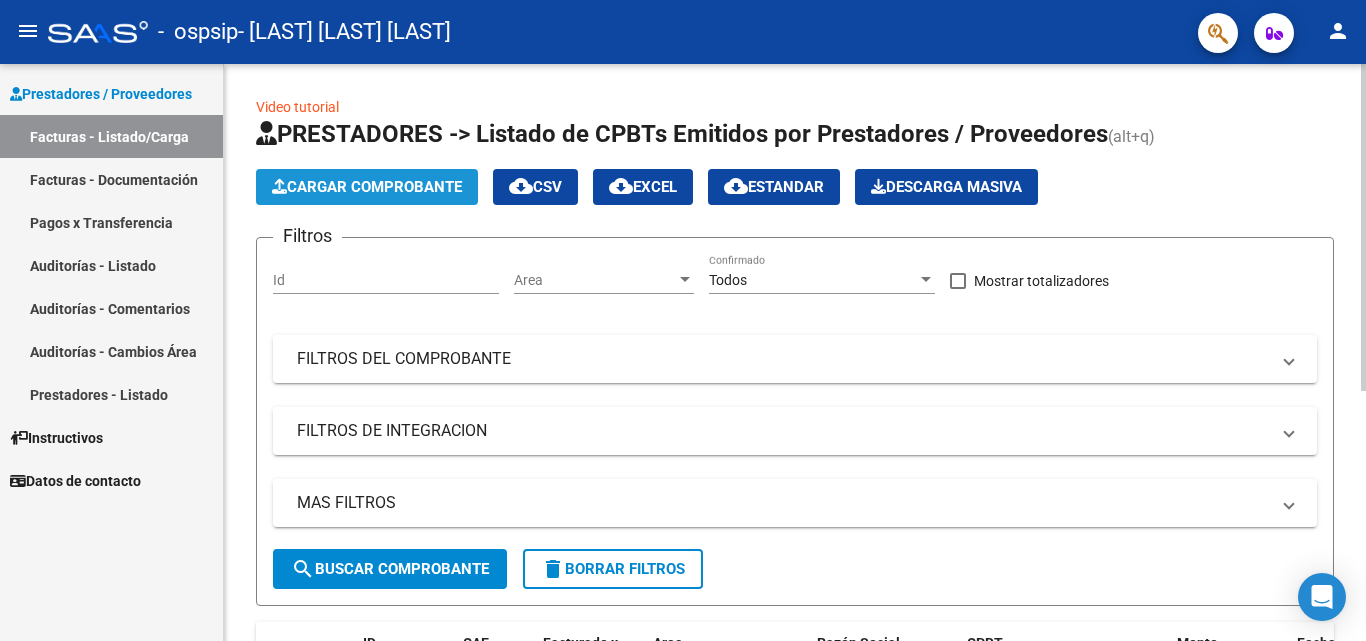 click on "Cargar Comprobante" 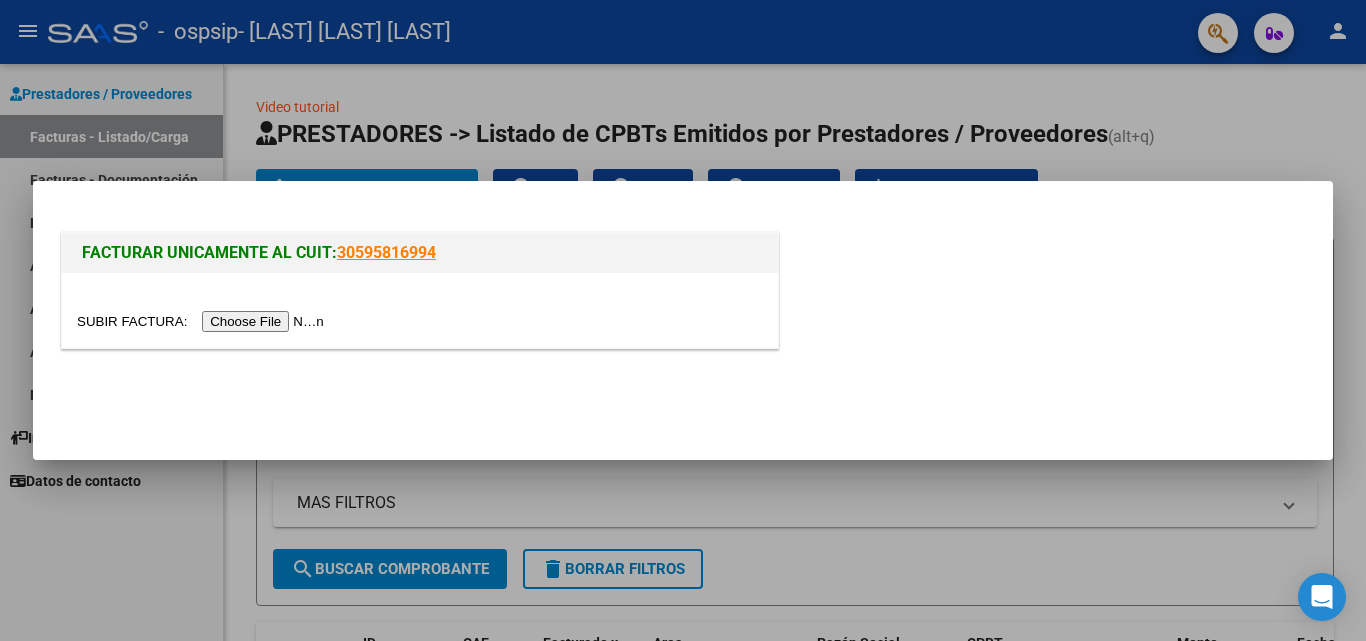 click at bounding box center [203, 321] 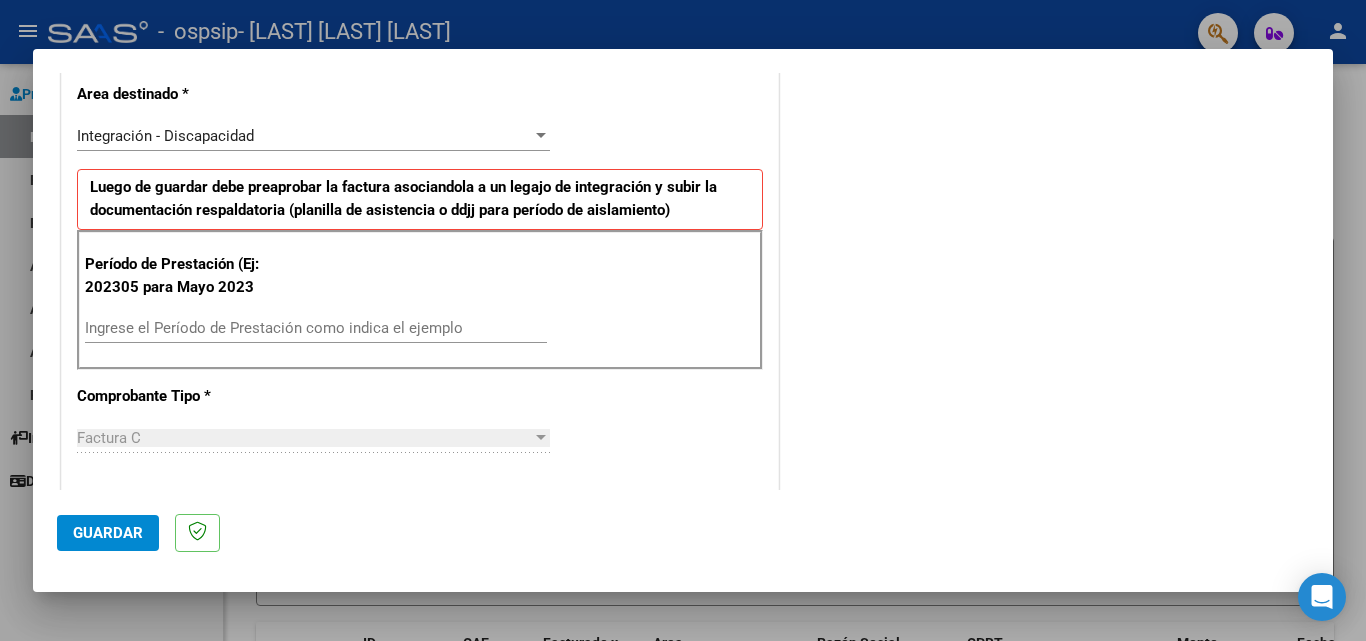 scroll, scrollTop: 443, scrollLeft: 0, axis: vertical 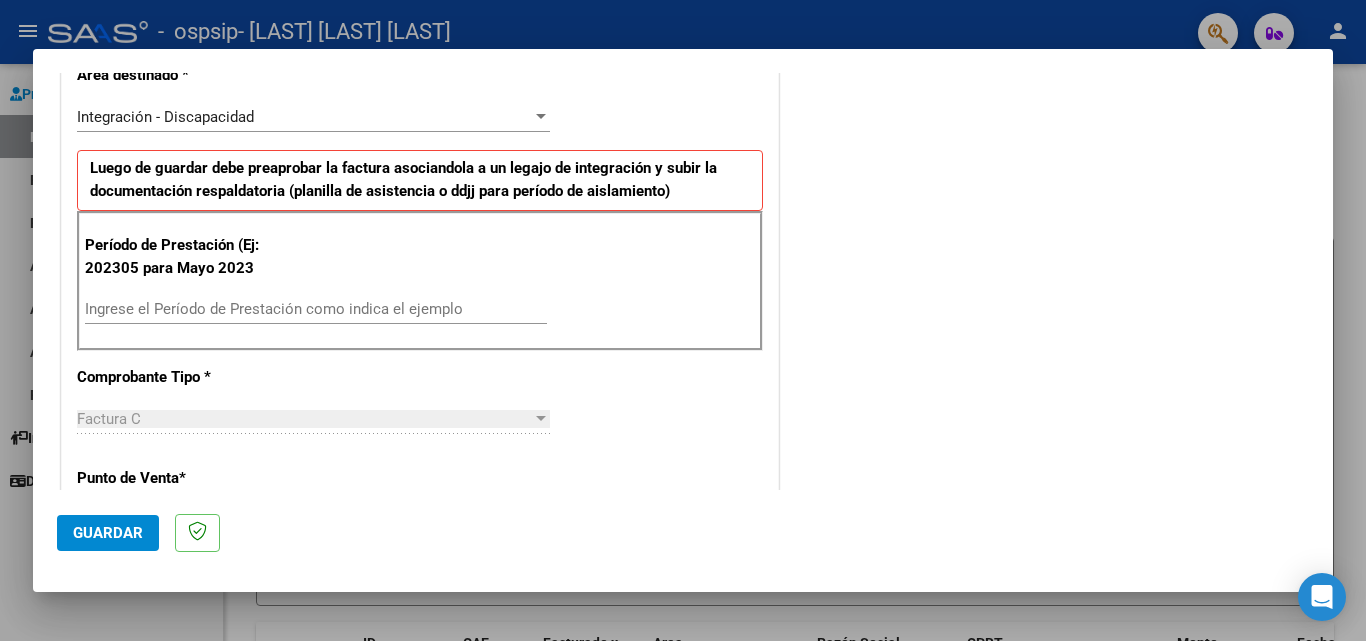 click on "Ingrese el Período de Prestación como indica el ejemplo" at bounding box center (316, 309) 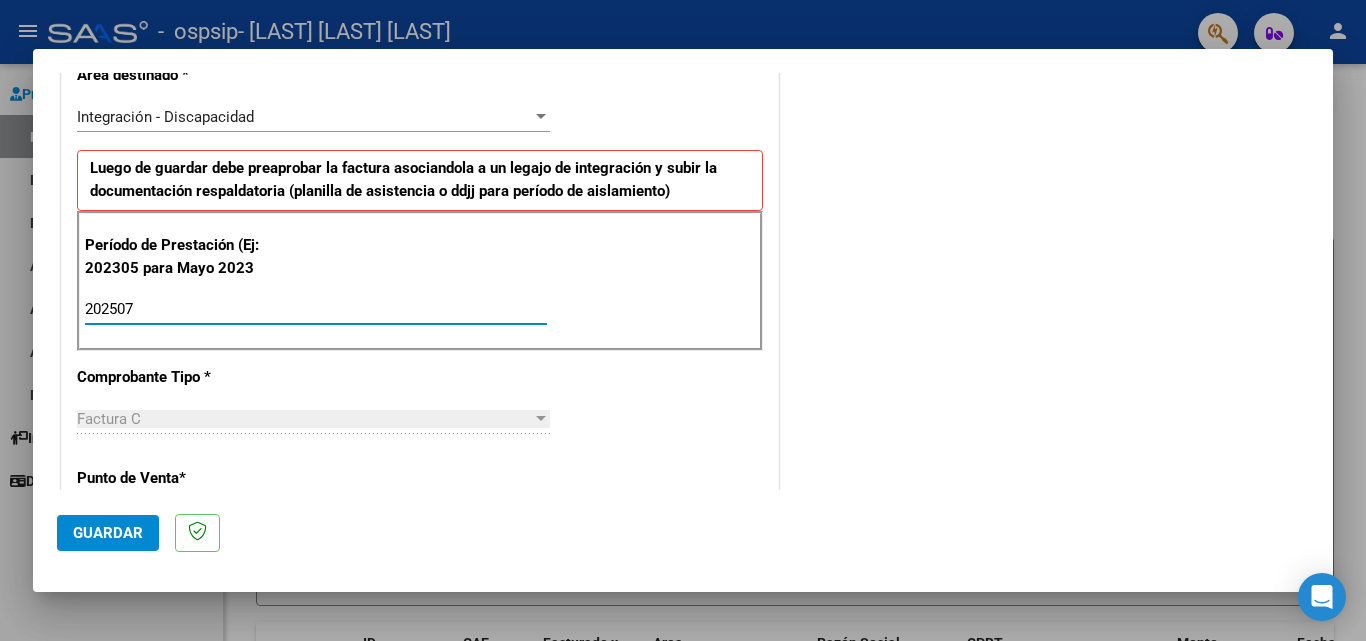 type on "202507" 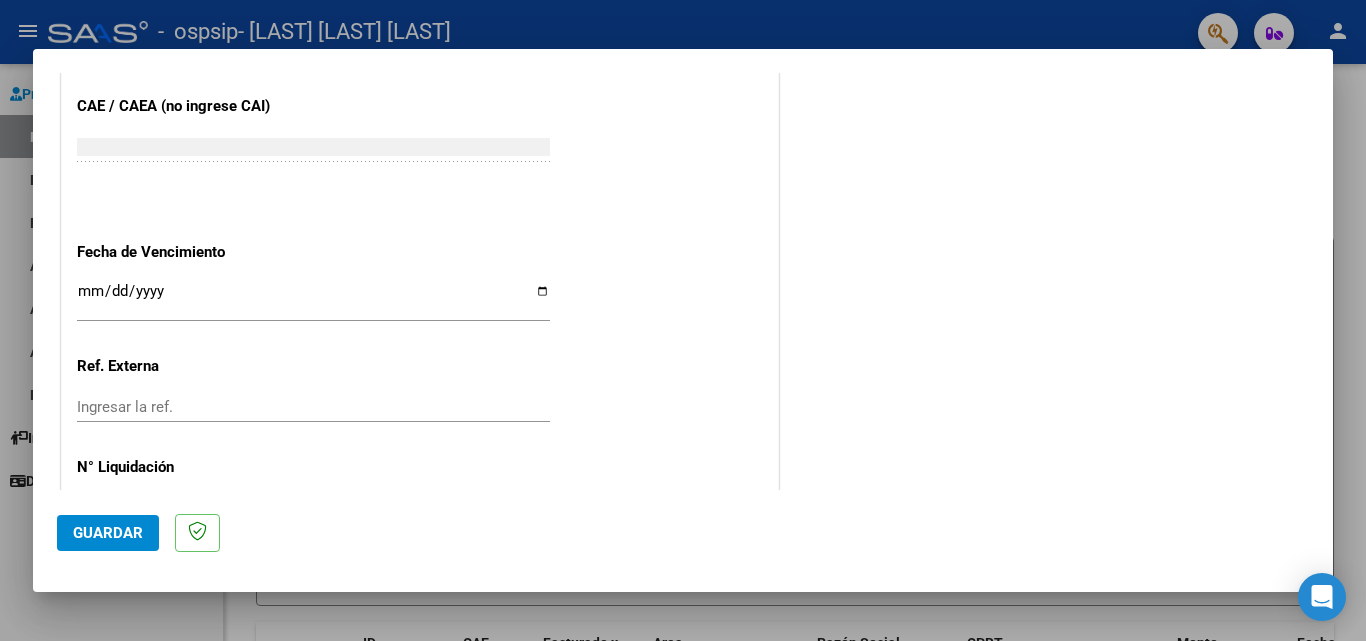 scroll, scrollTop: 1237, scrollLeft: 0, axis: vertical 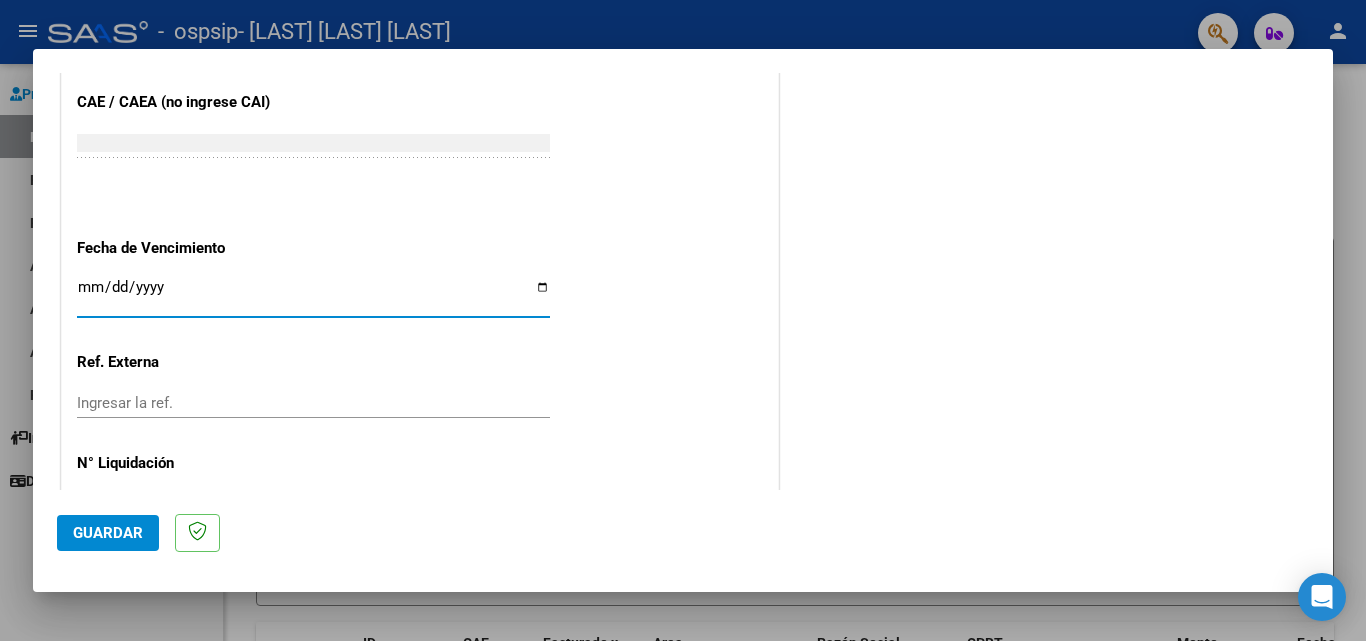 click on "Ingresar la fecha" at bounding box center [313, 295] 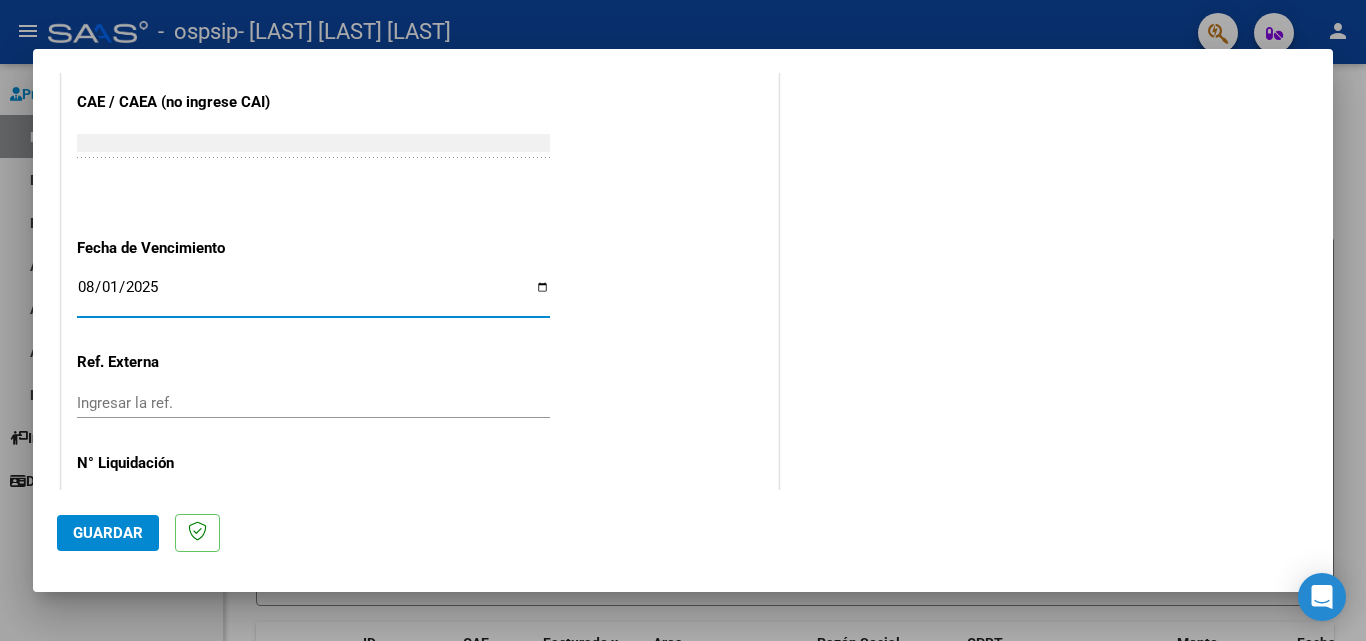 type on "2025-08-01" 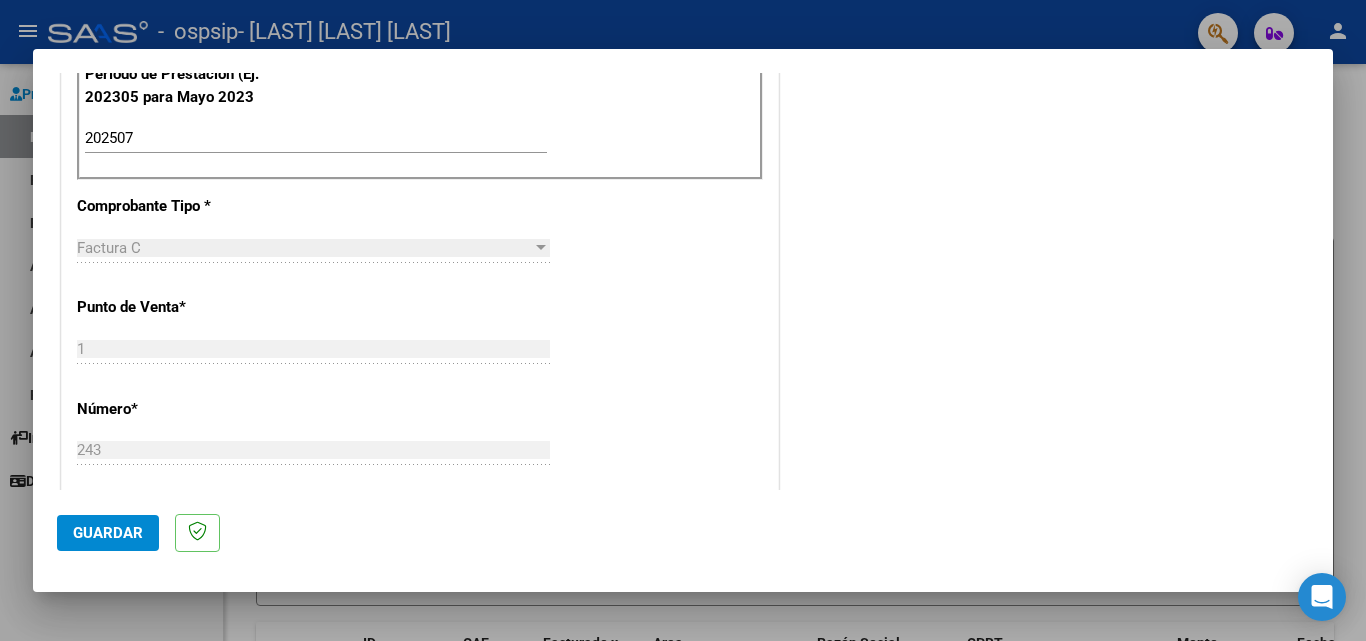 scroll, scrollTop: 637, scrollLeft: 0, axis: vertical 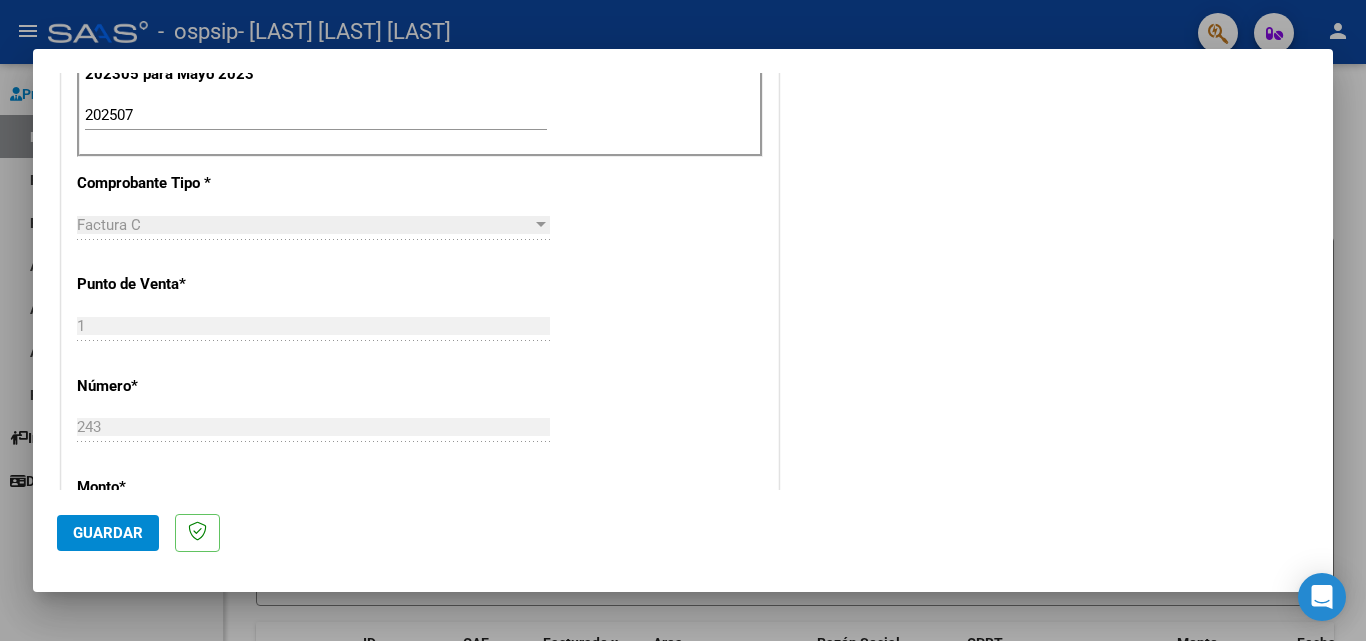 click on "Guardar" 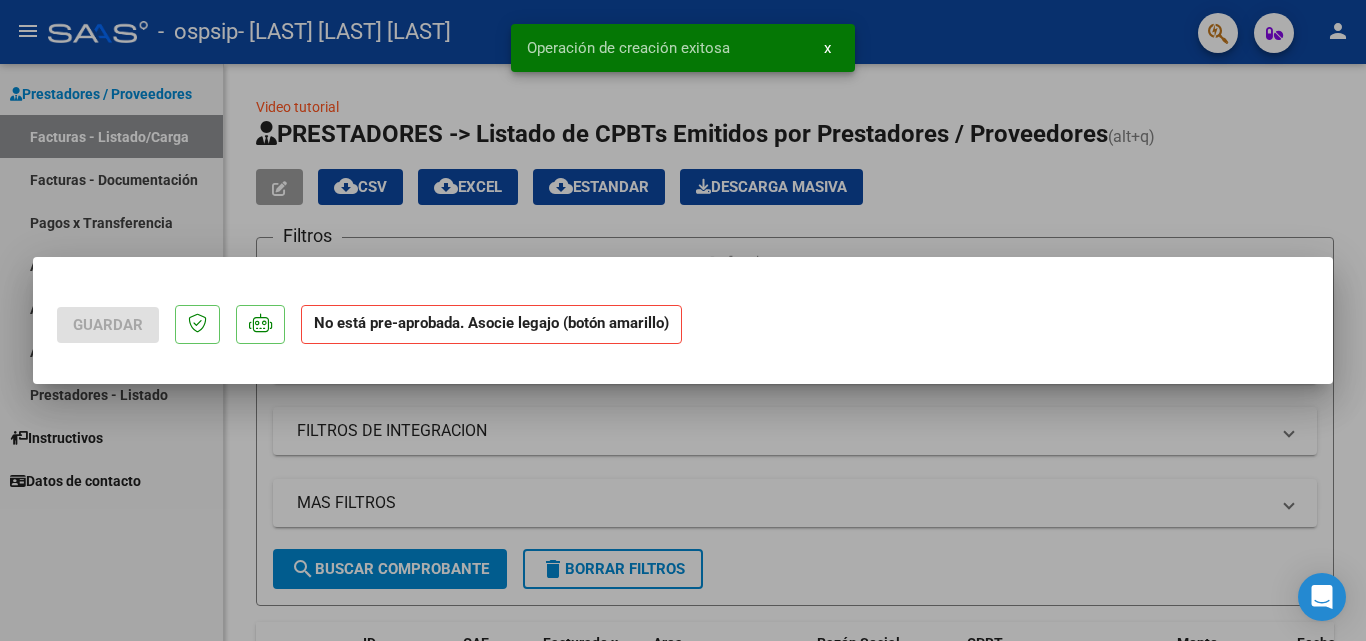 scroll, scrollTop: 0, scrollLeft: 0, axis: both 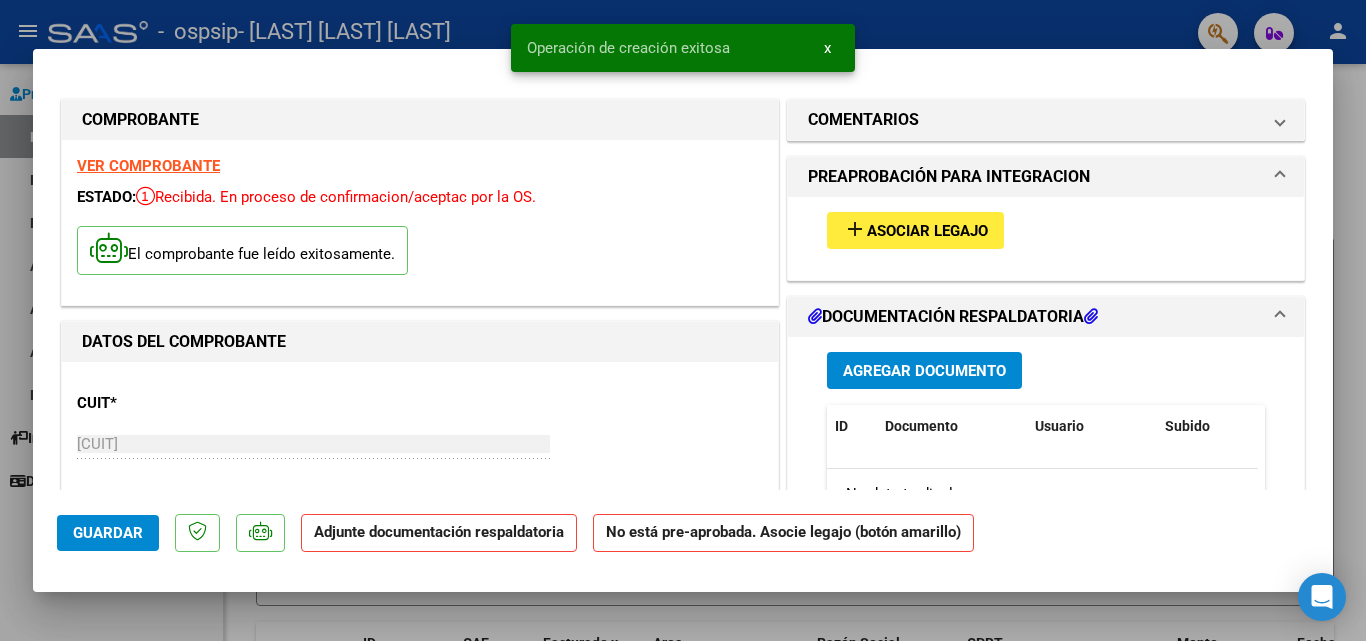 click on "Asociar Legajo" at bounding box center (927, 231) 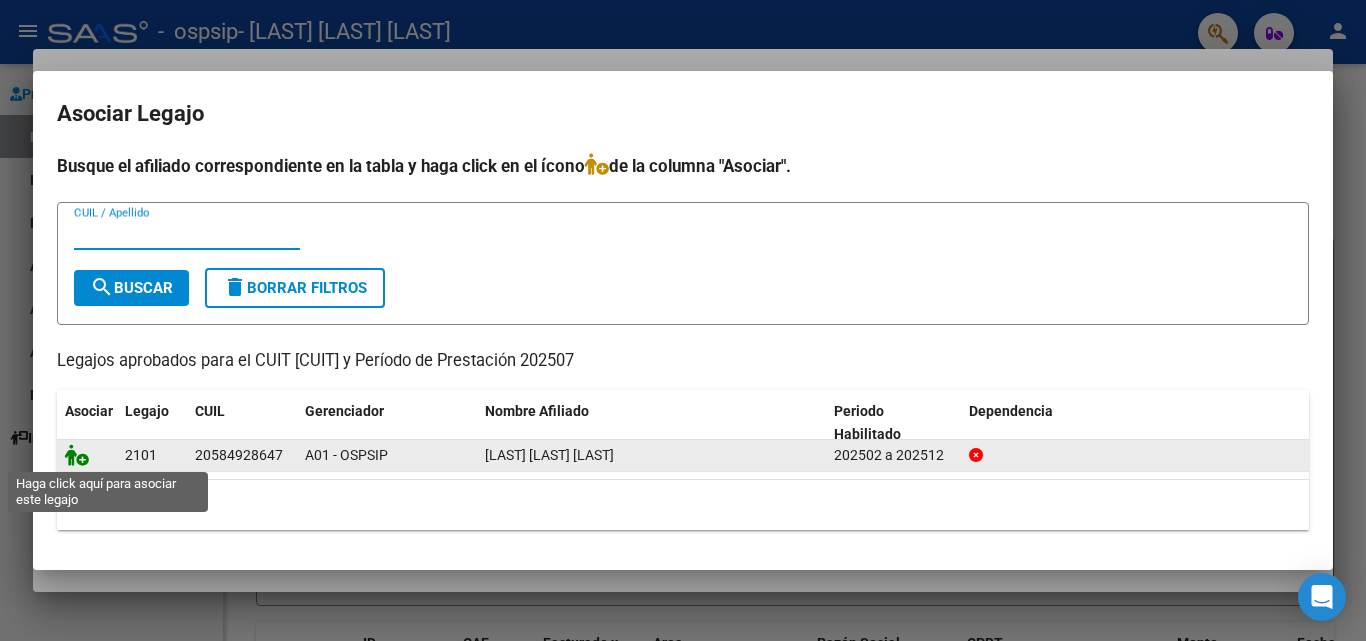 click 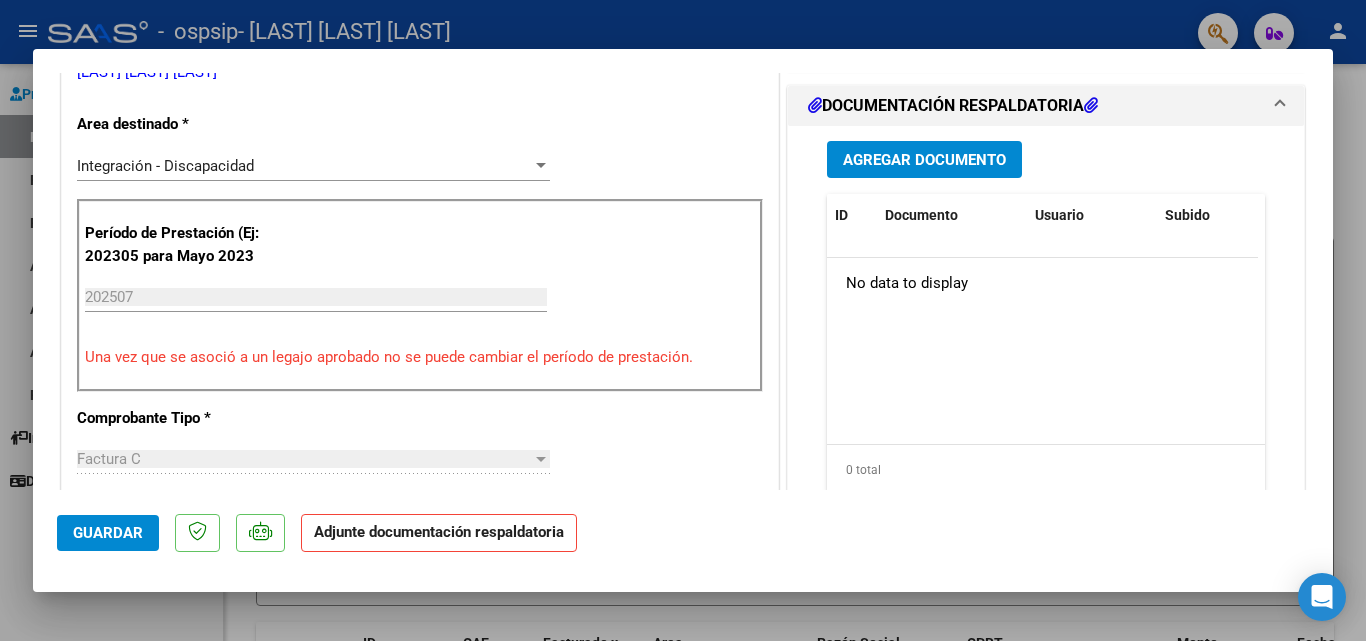 scroll, scrollTop: 494, scrollLeft: 0, axis: vertical 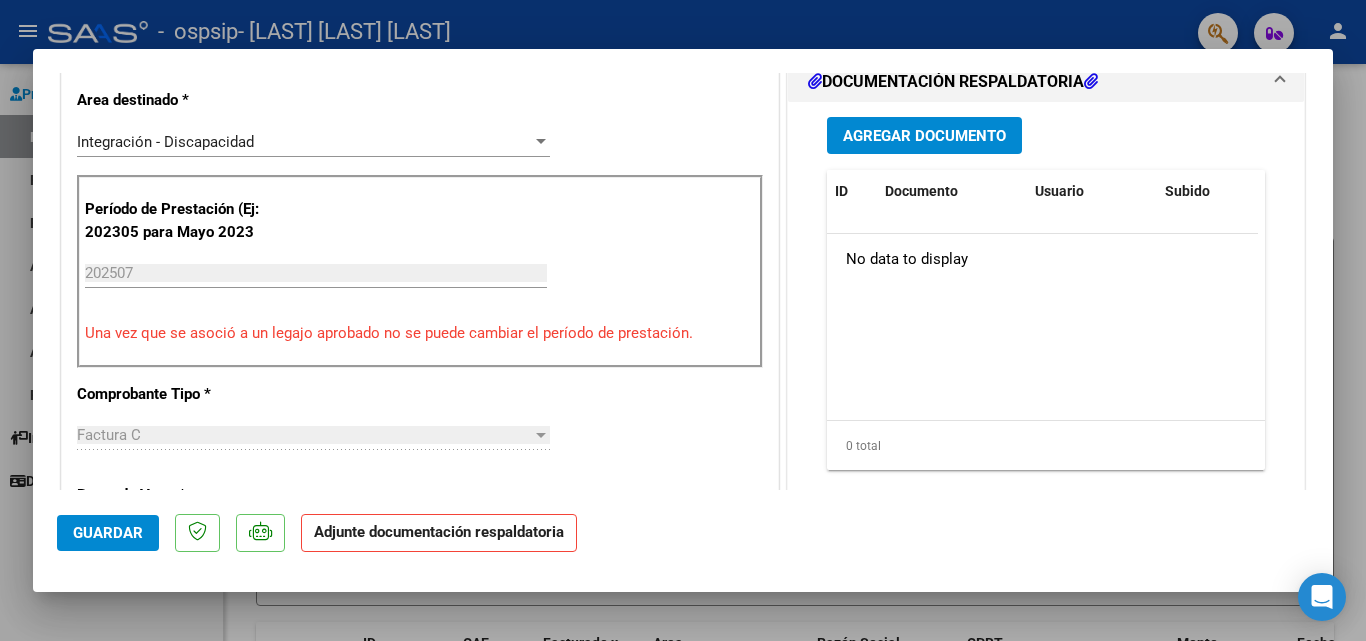 click on "Agregar Documento" at bounding box center (924, 136) 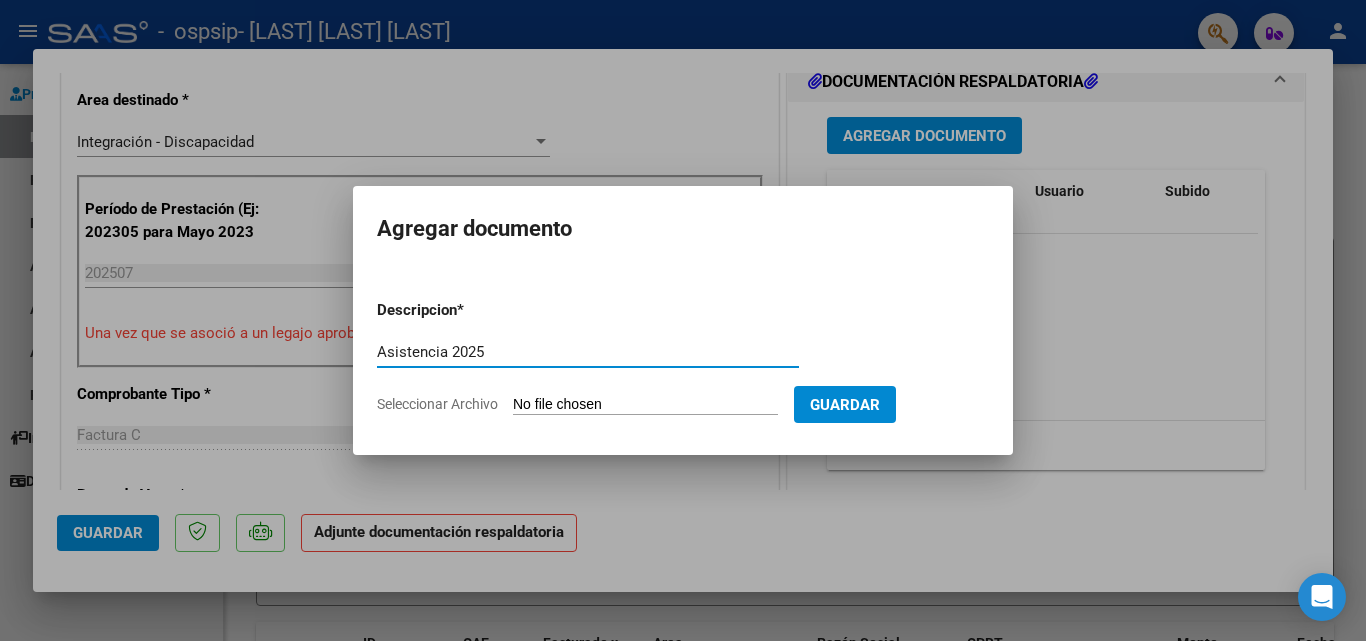 click on "Asistencia 2025" at bounding box center [588, 352] 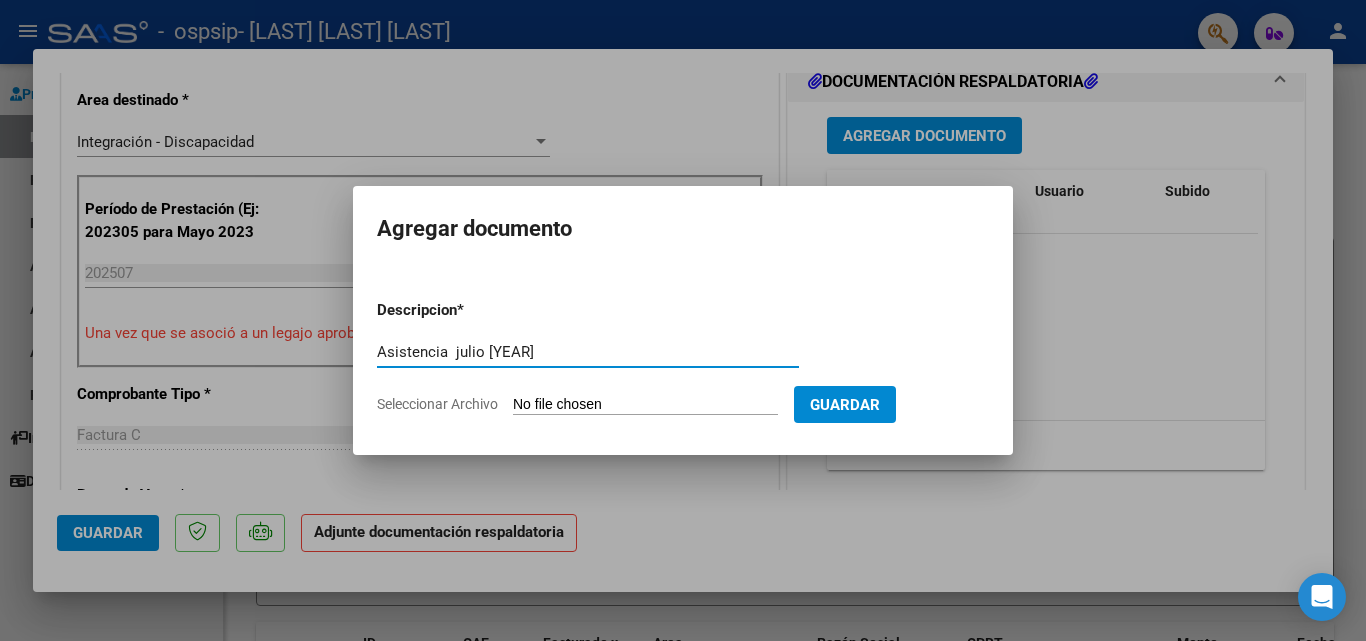 type on "Asistencia  julio 2025" 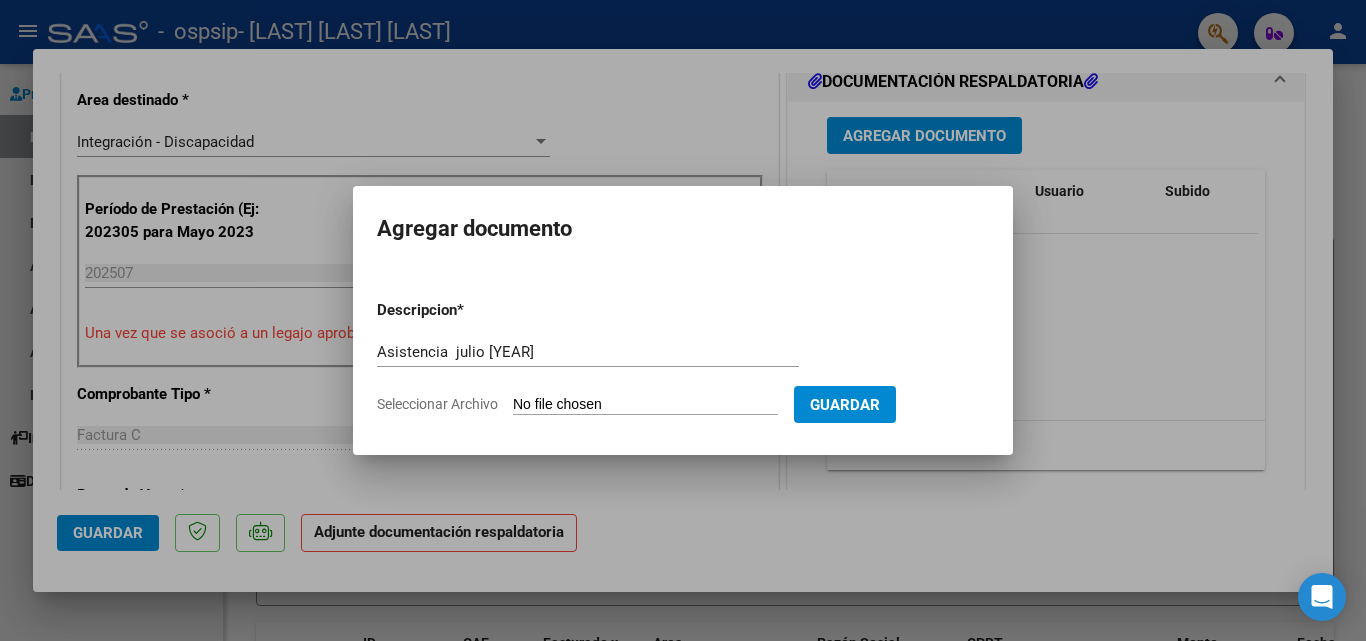 click on "Seleccionar Archivo" at bounding box center (645, 405) 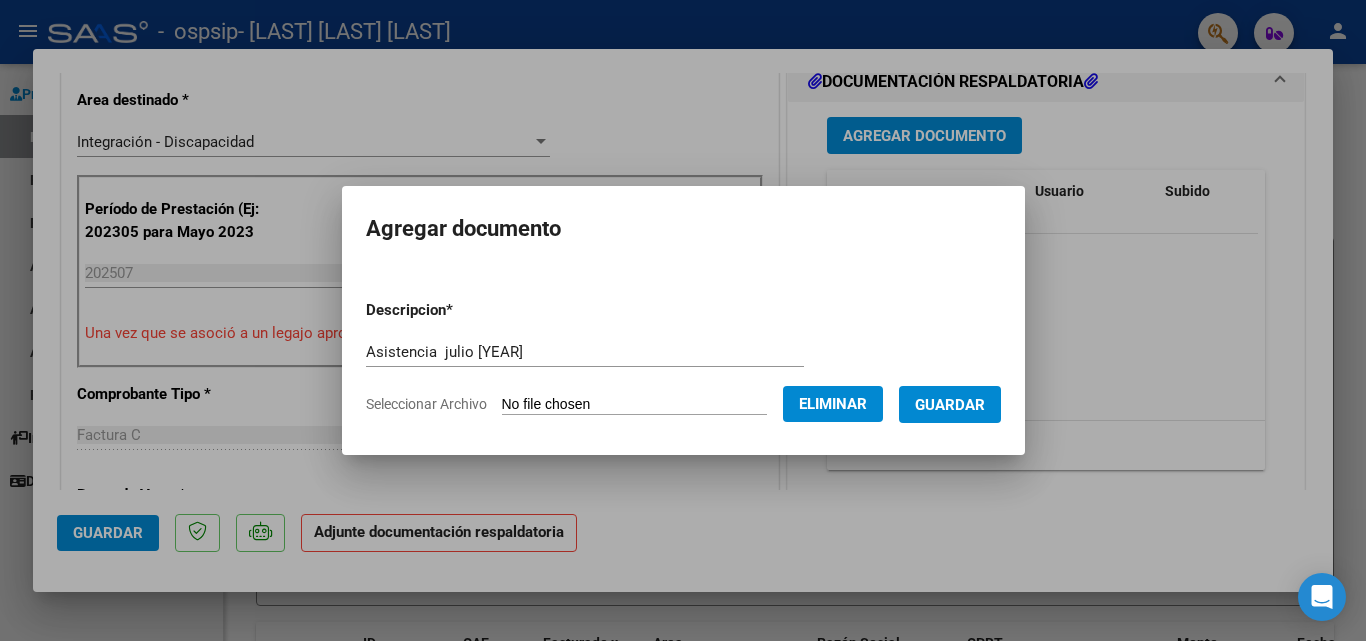 click on "Guardar" at bounding box center [950, 405] 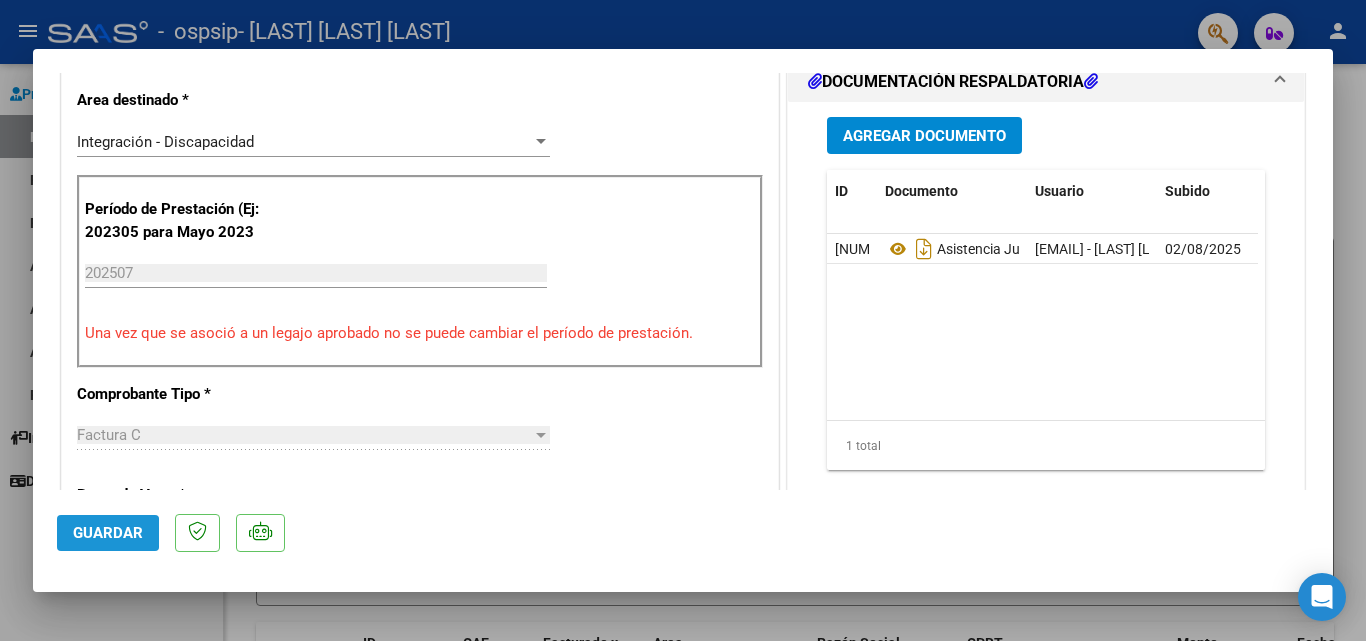 click on "Guardar" 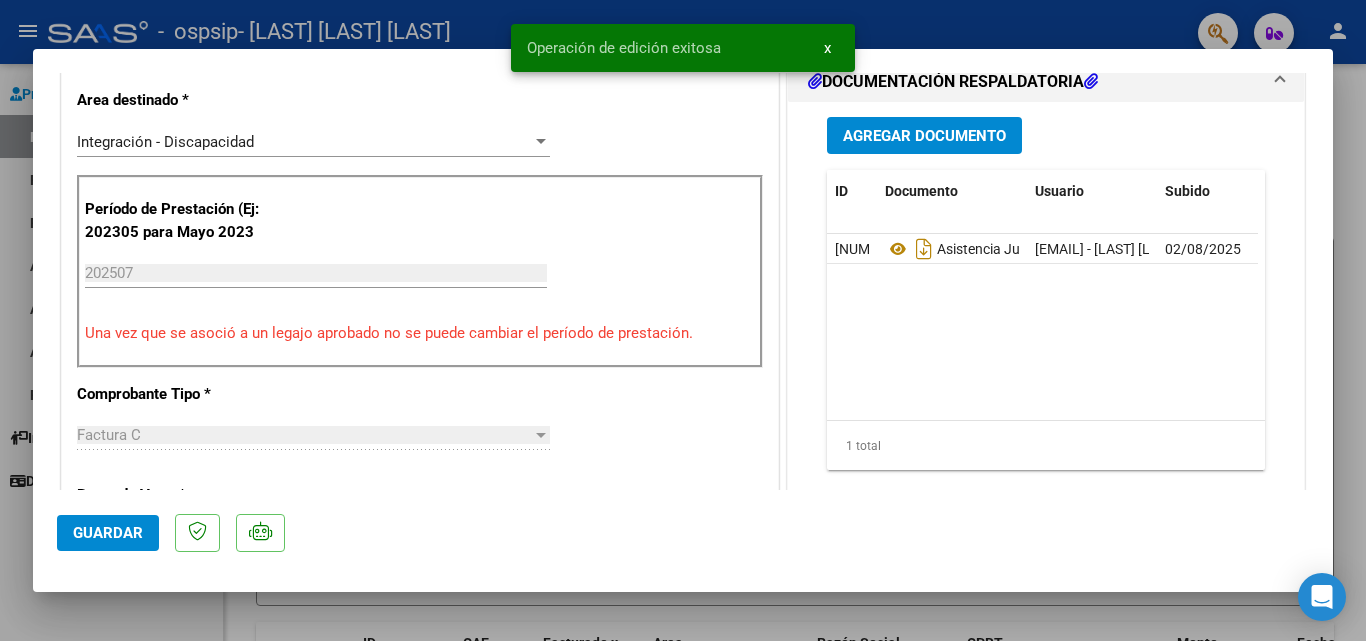 click at bounding box center (683, 320) 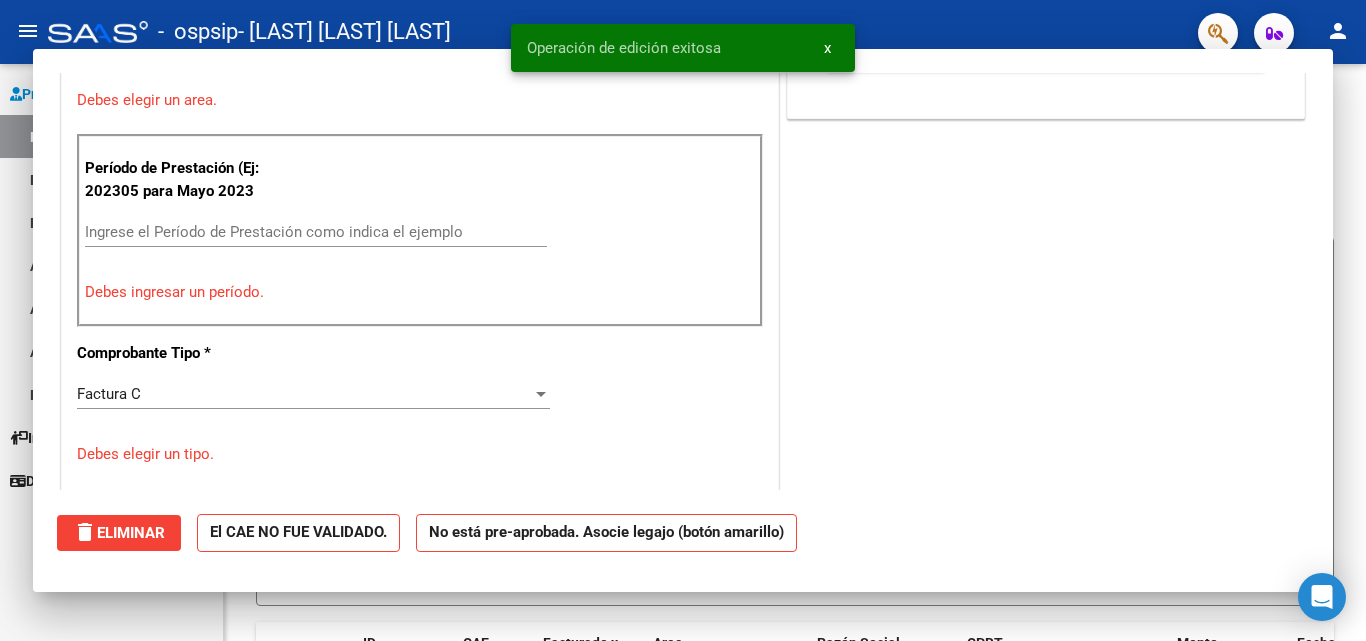 scroll, scrollTop: 0, scrollLeft: 0, axis: both 